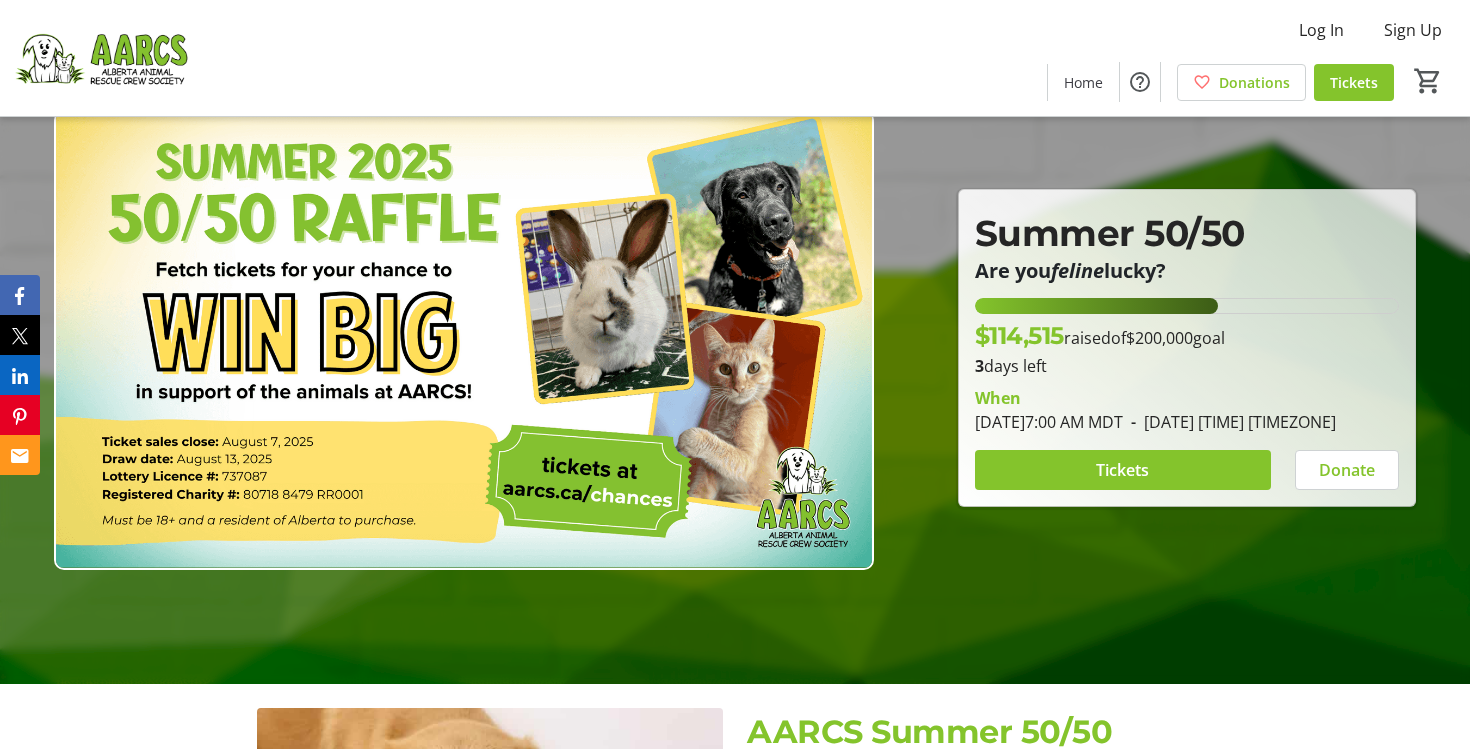 scroll, scrollTop: 71, scrollLeft: 0, axis: vertical 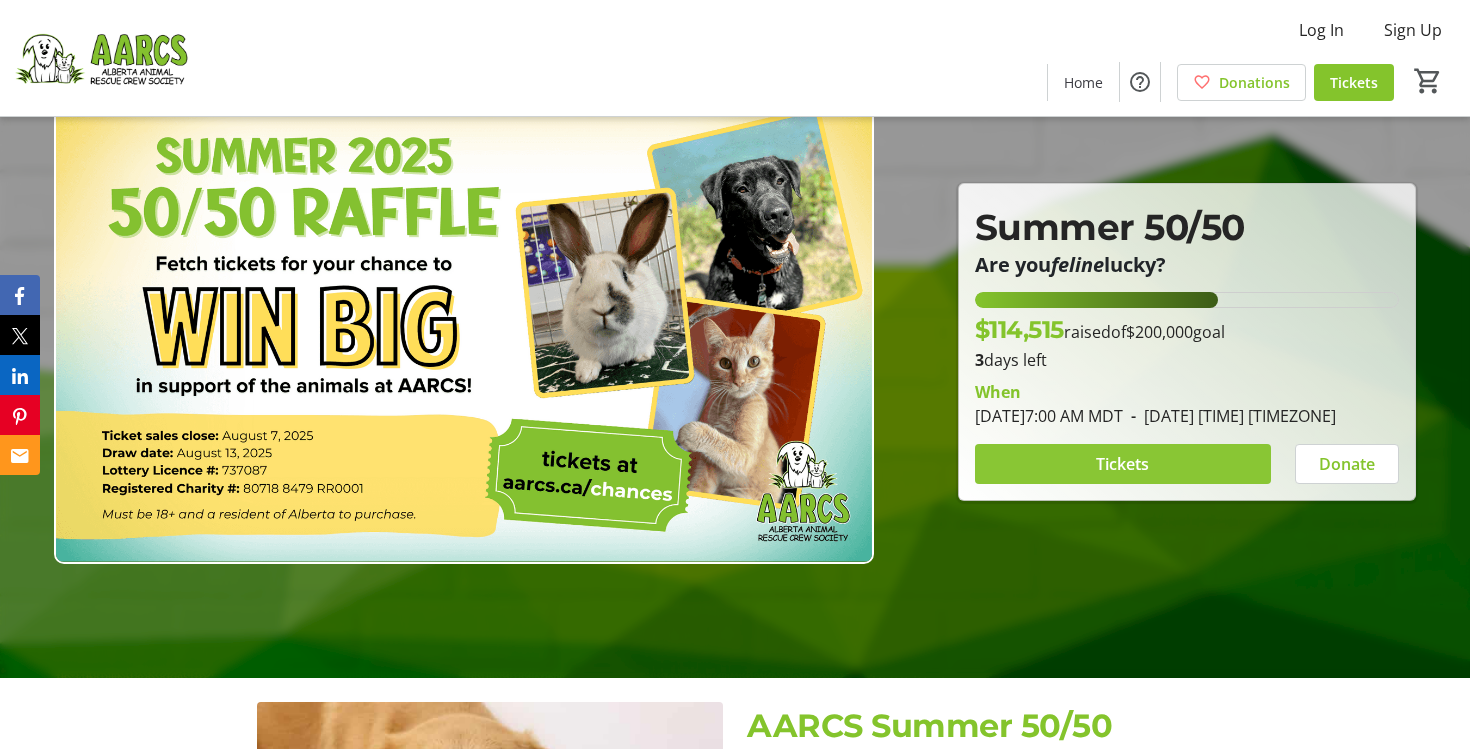 click on "Tickets" at bounding box center [1122, 464] 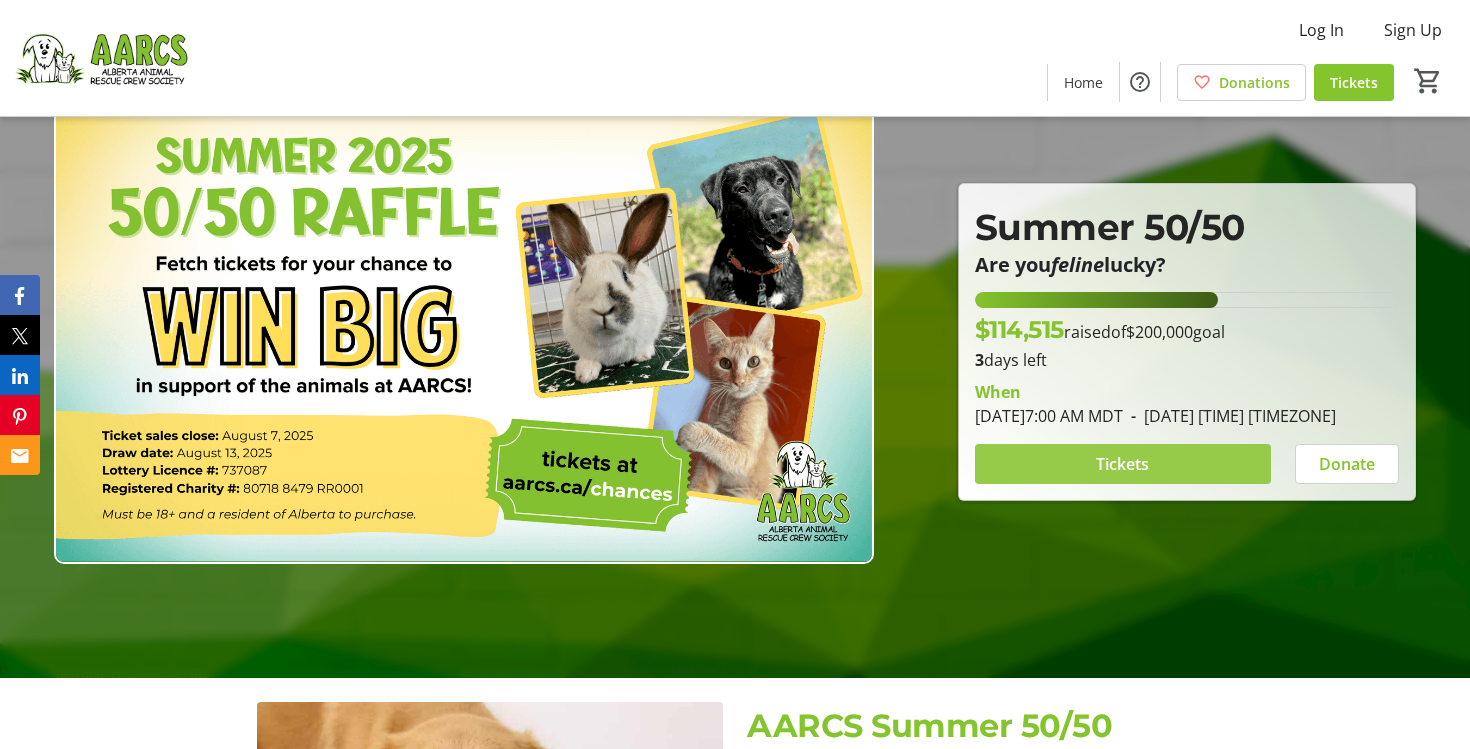 scroll, scrollTop: 0, scrollLeft: 0, axis: both 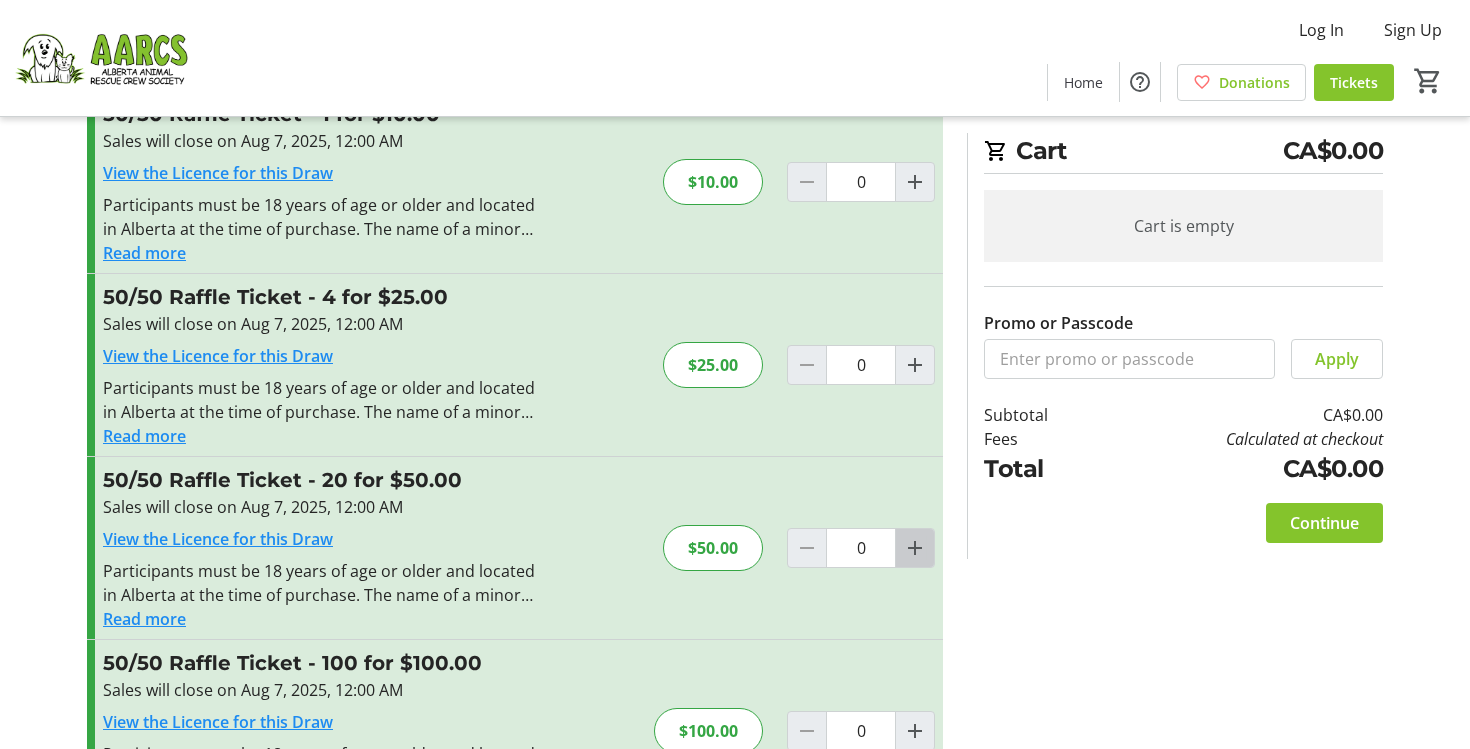 click 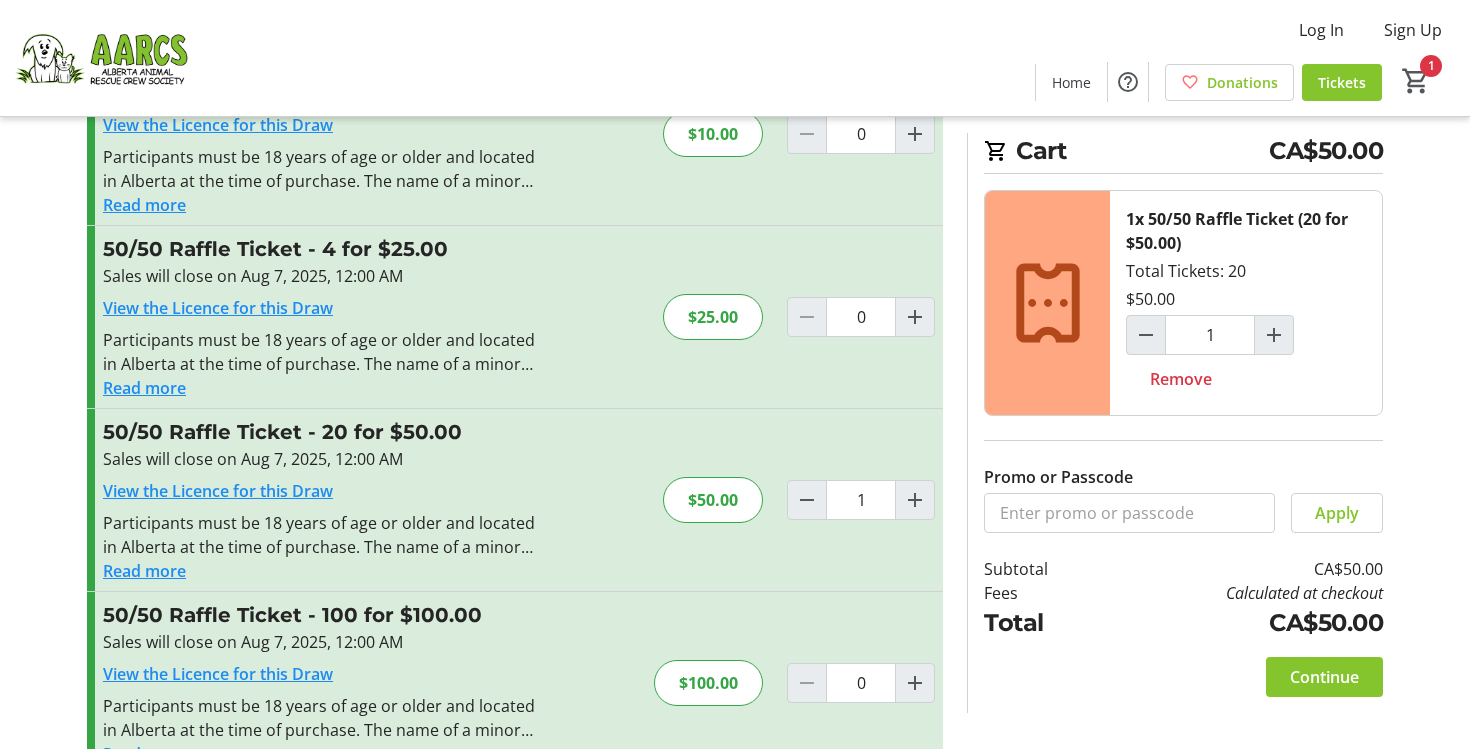 scroll, scrollTop: 125, scrollLeft: 0, axis: vertical 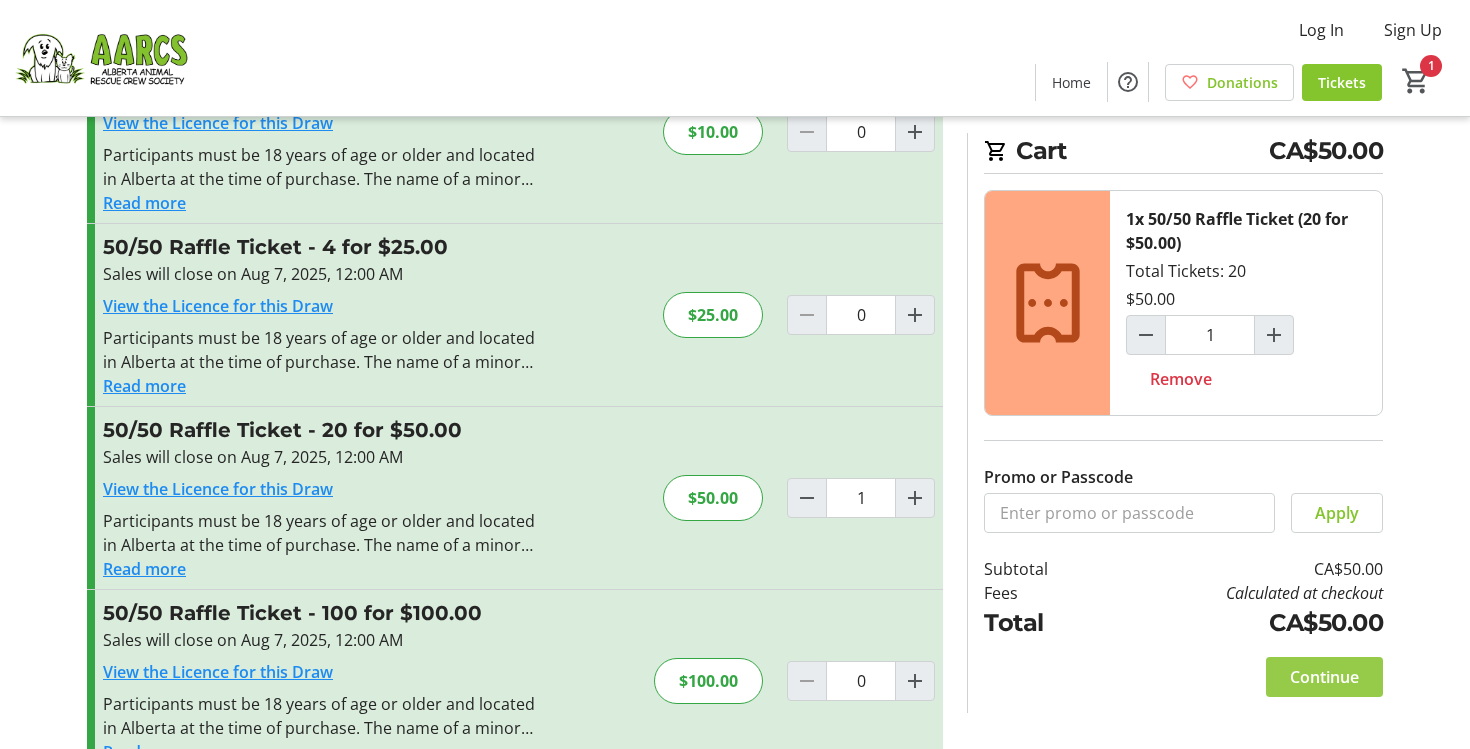 click on "Continue" 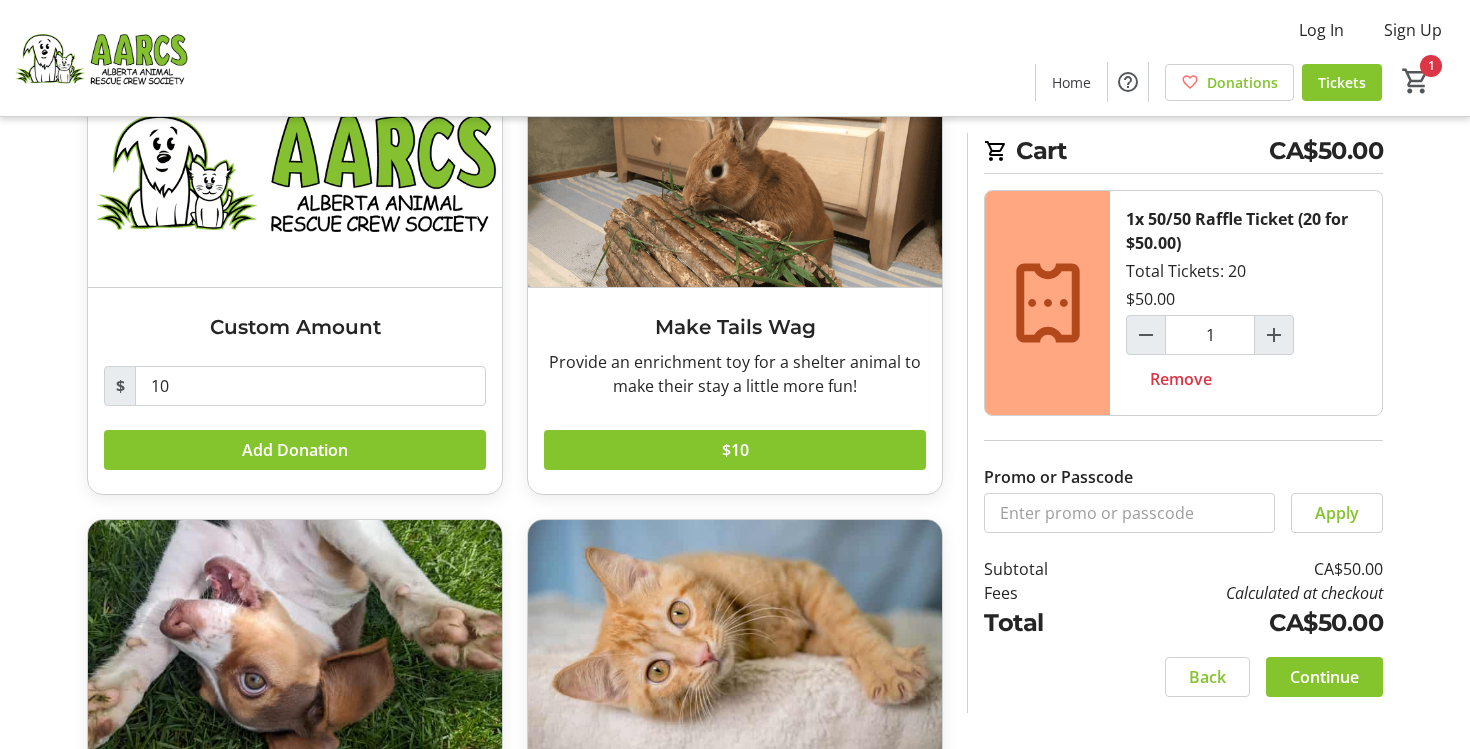 scroll, scrollTop: 191, scrollLeft: 0, axis: vertical 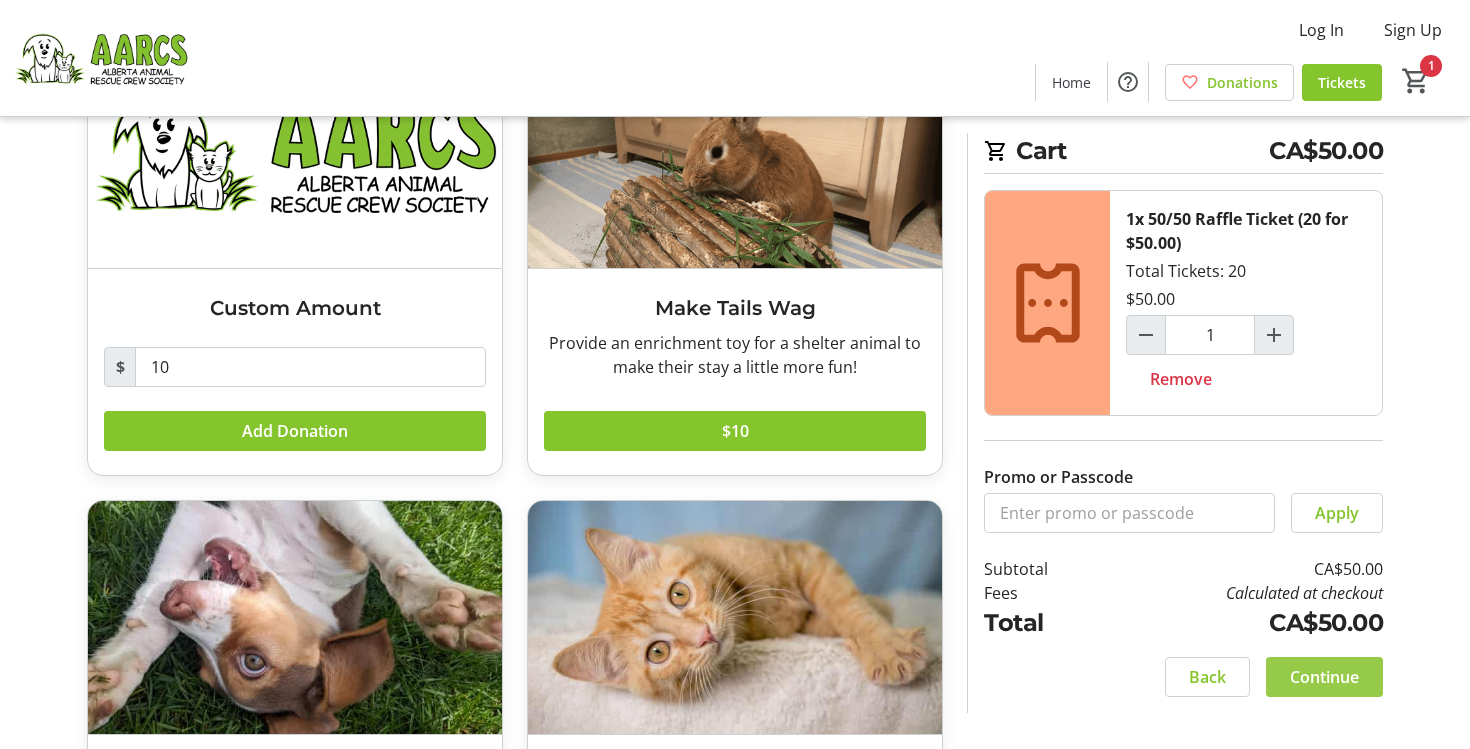 click on "Continue" 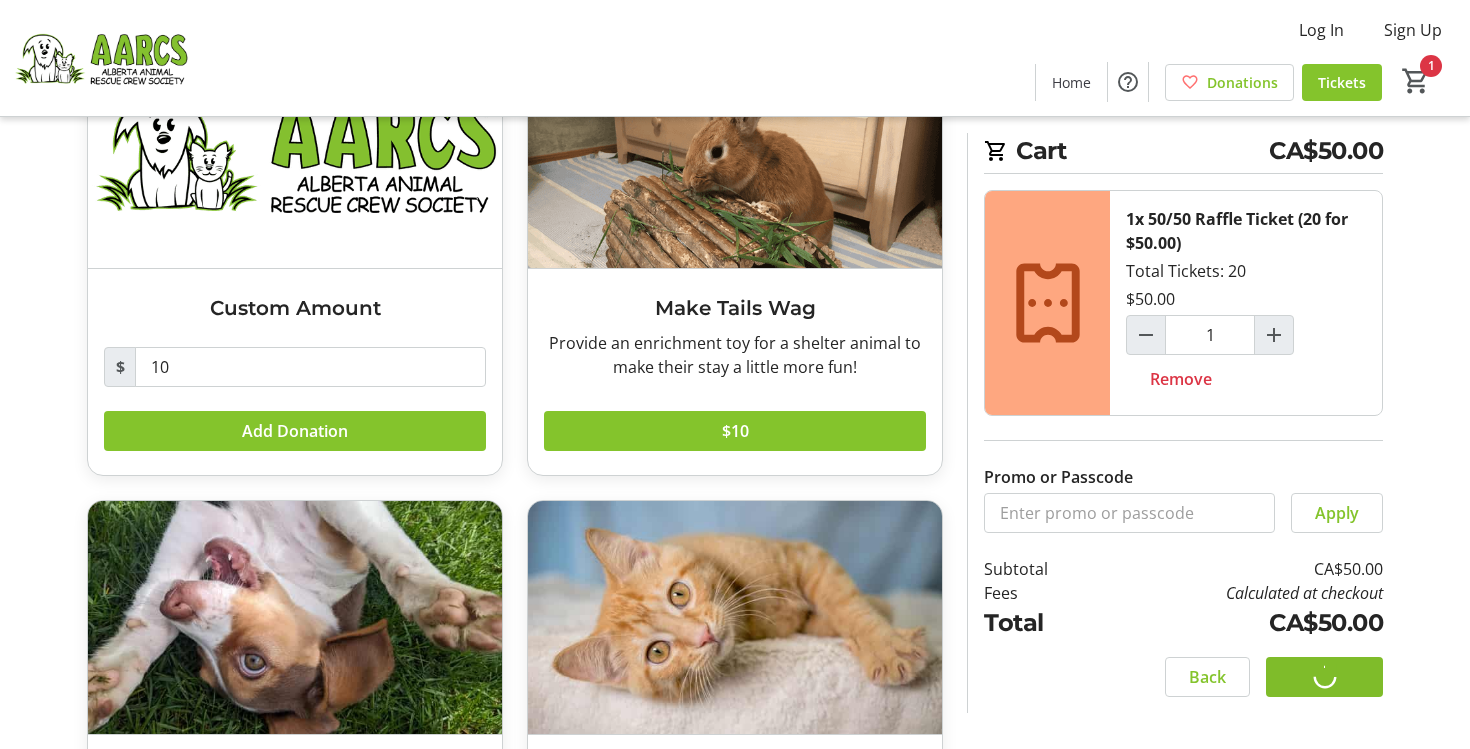 scroll, scrollTop: 0, scrollLeft: 0, axis: both 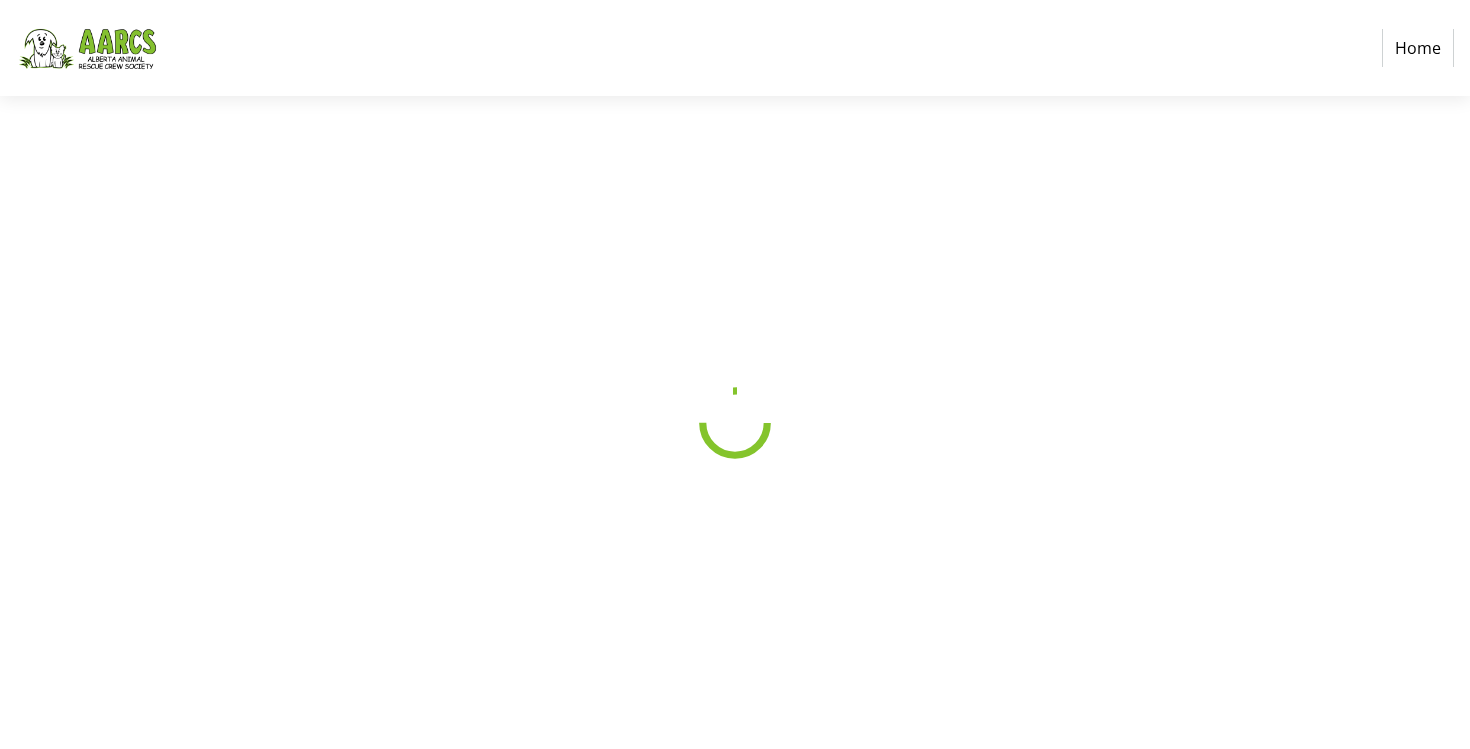 select on "CA" 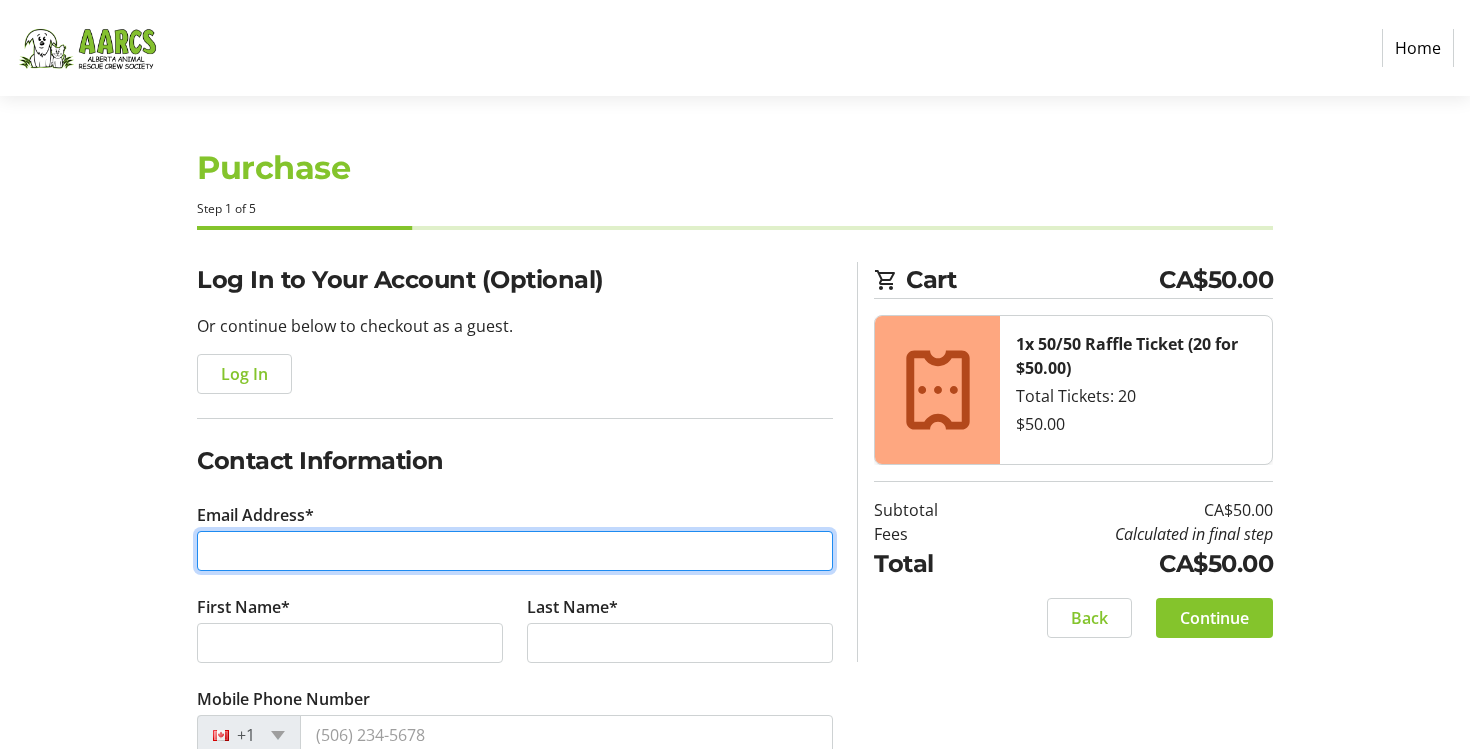 type on "[EMAIL]" 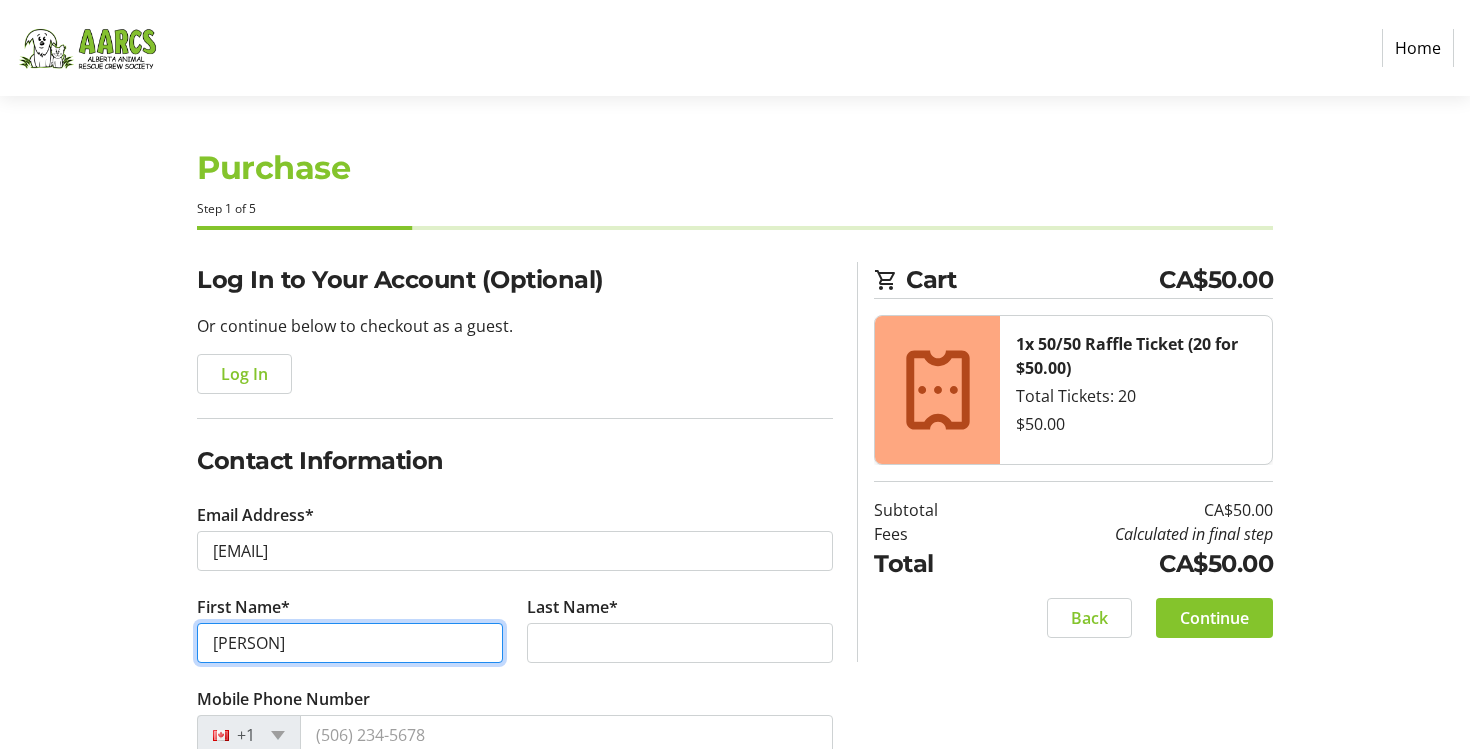 type on "[PERSON]" 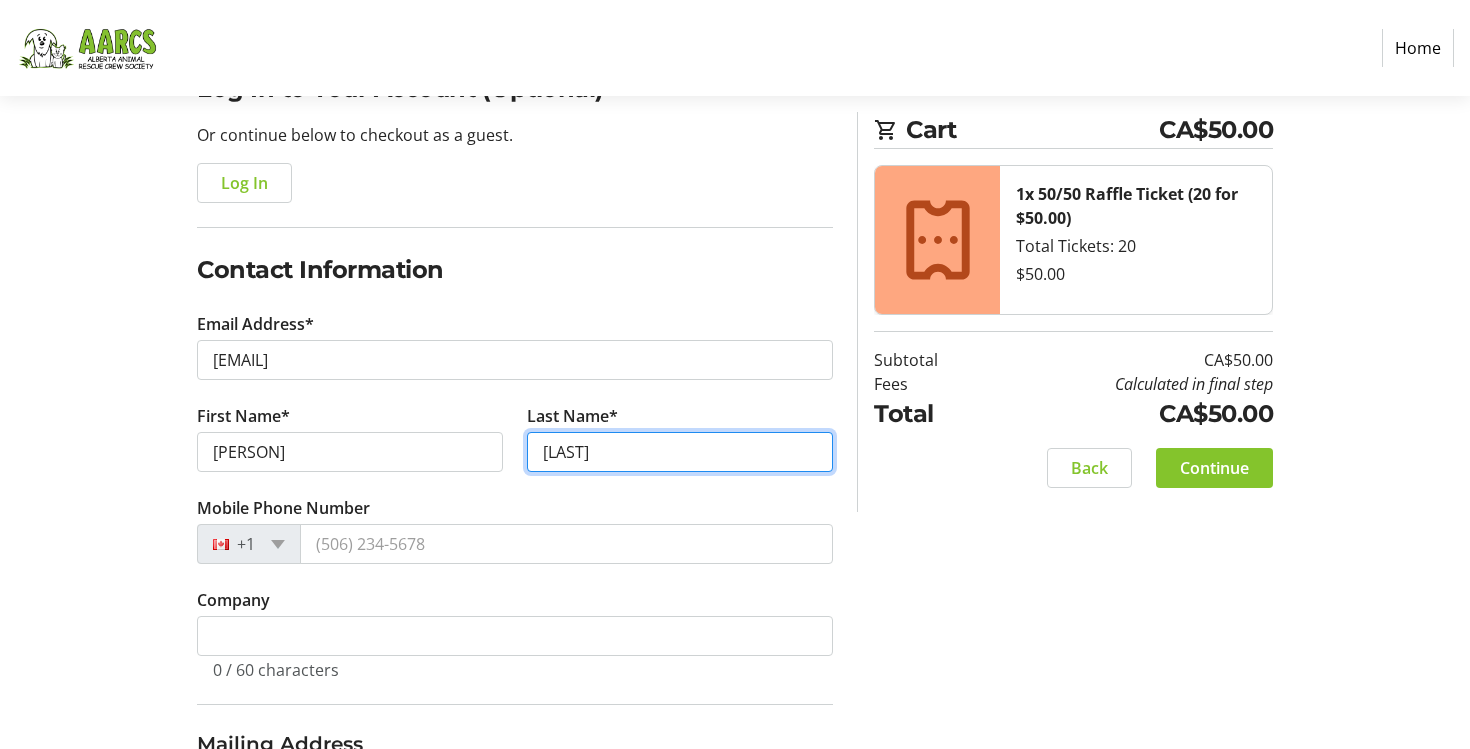 scroll, scrollTop: 230, scrollLeft: 0, axis: vertical 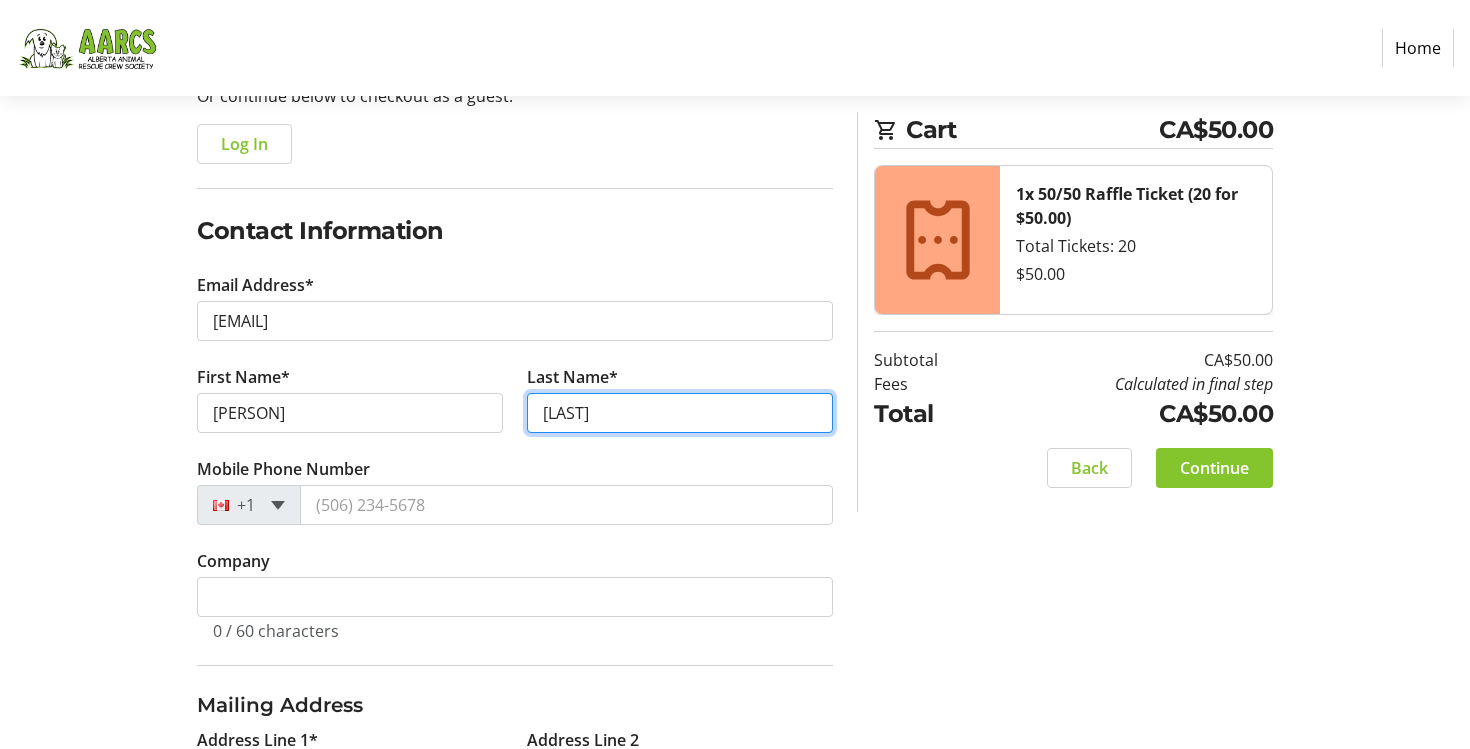 type on "[LAST]" 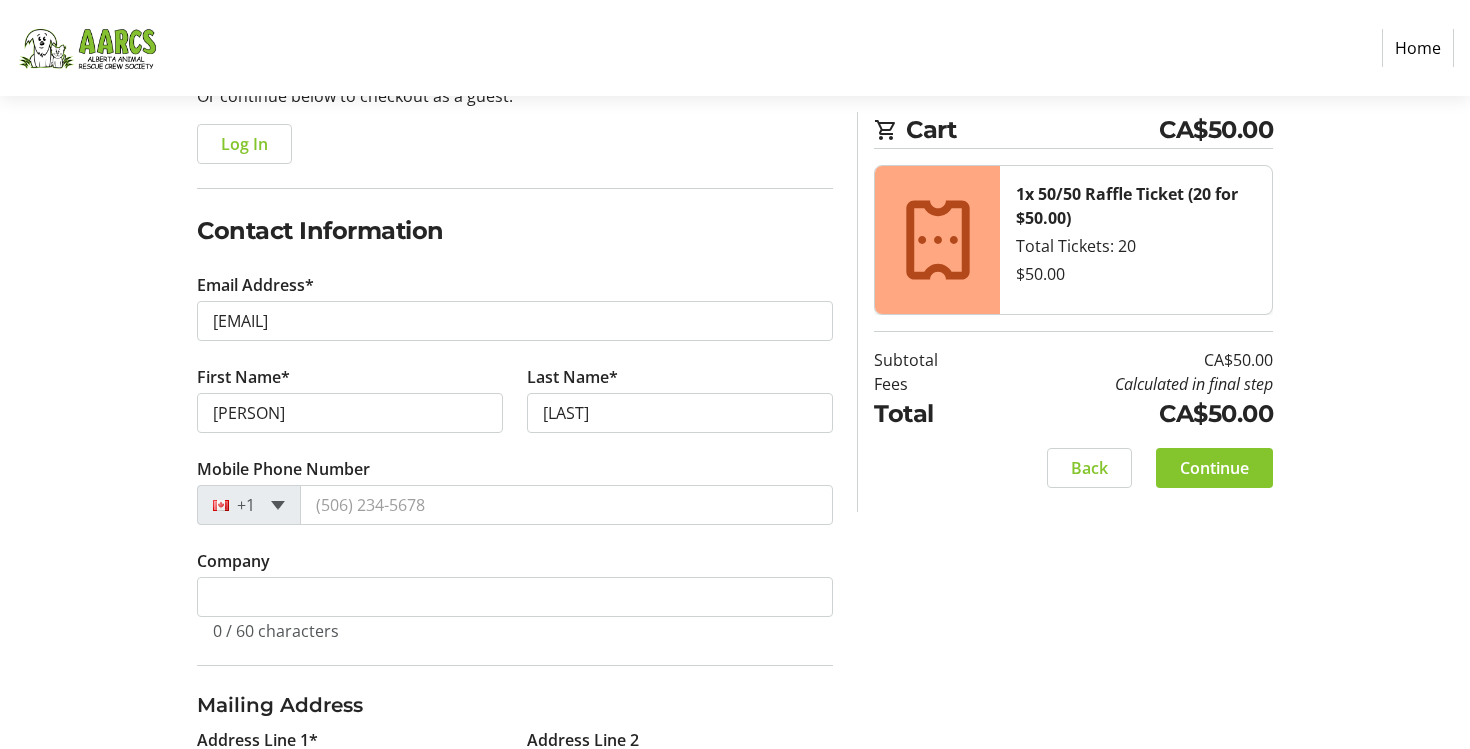 click on "[EMAIL] [FIRST] [LAST] [PHONE] [COUNTRY] [STATE] [POSTAL_CODE] [COUNTRY]" at bounding box center [735, 461] 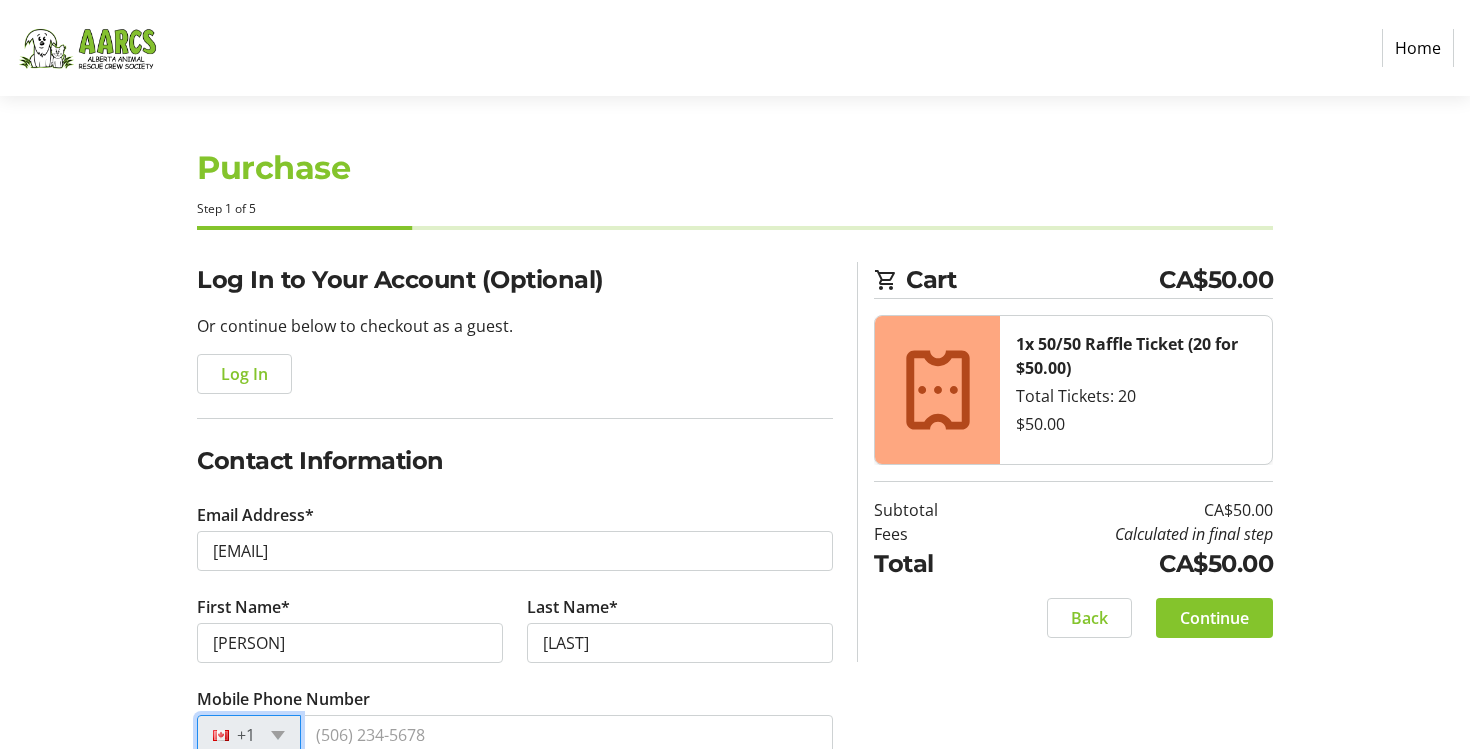 scroll, scrollTop: 219, scrollLeft: 0, axis: vertical 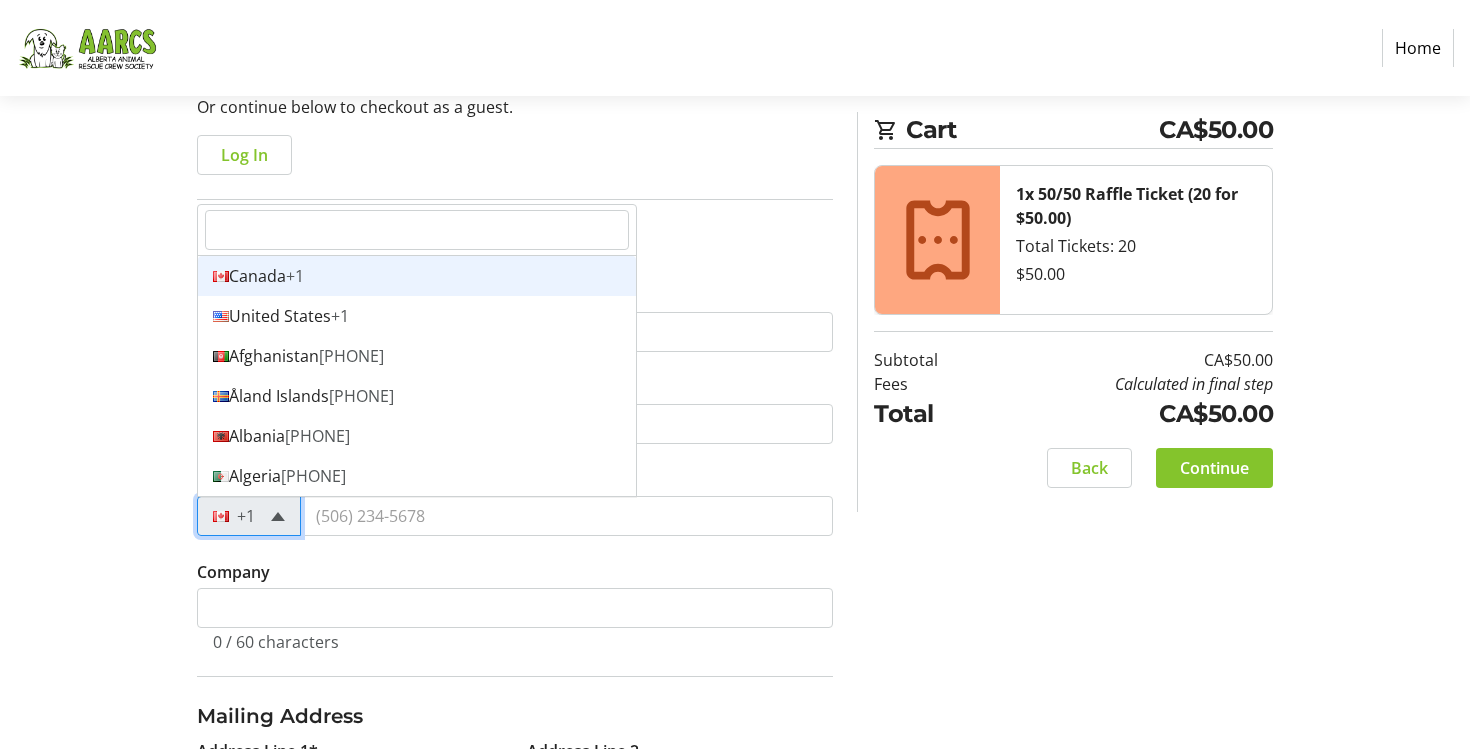 click 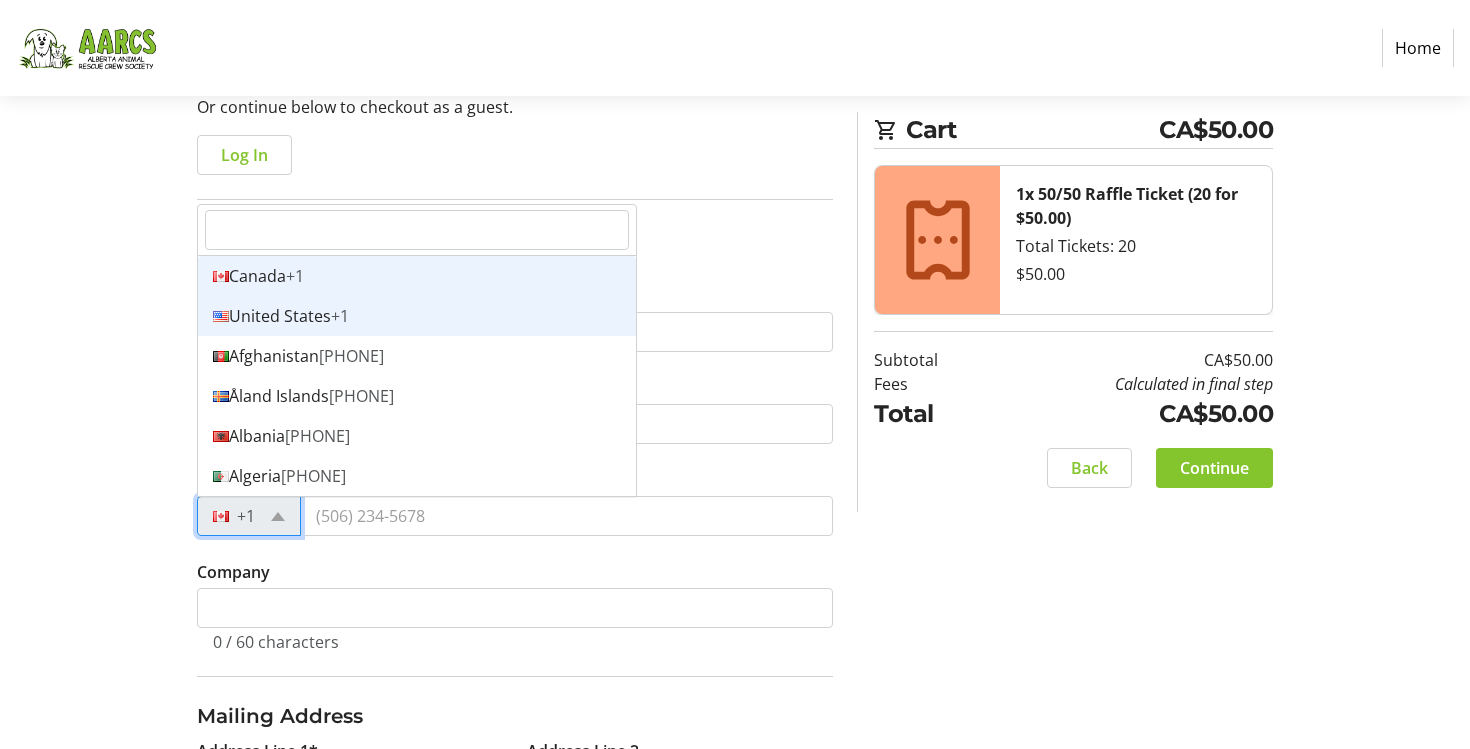 click on "[COUNTRY]  +[COUNTRY_CODE]" at bounding box center (417, 316) 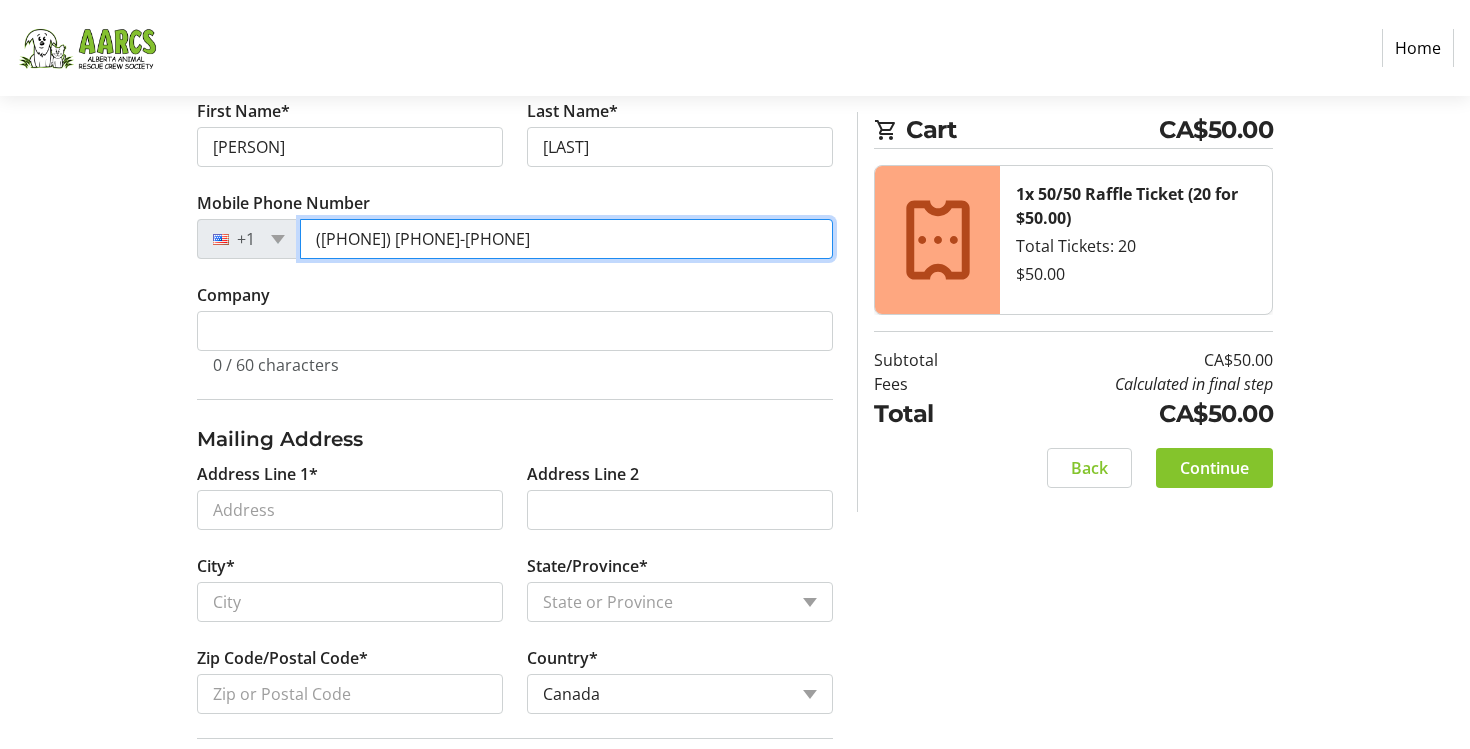 scroll, scrollTop: 511, scrollLeft: 0, axis: vertical 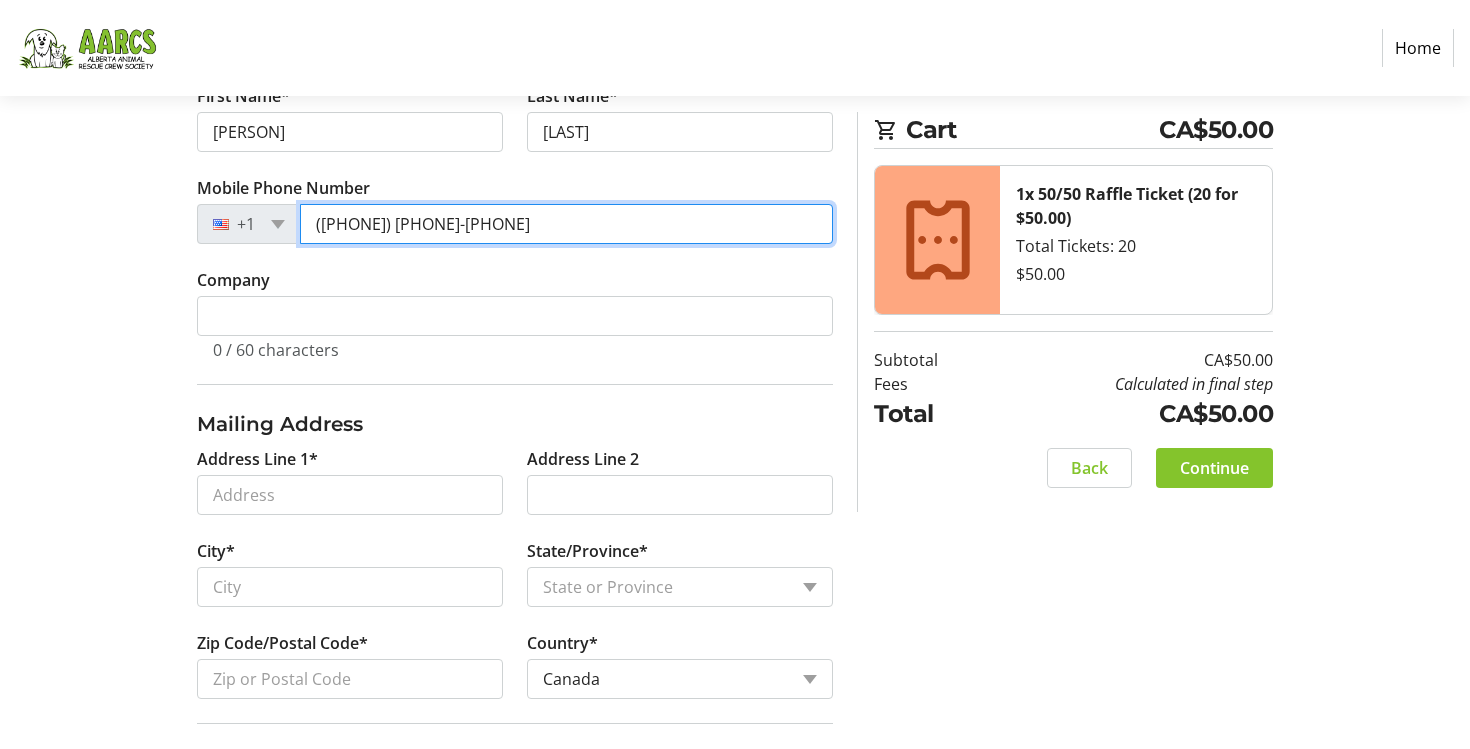 type on "([PHONE]) [PHONE]-[PHONE]" 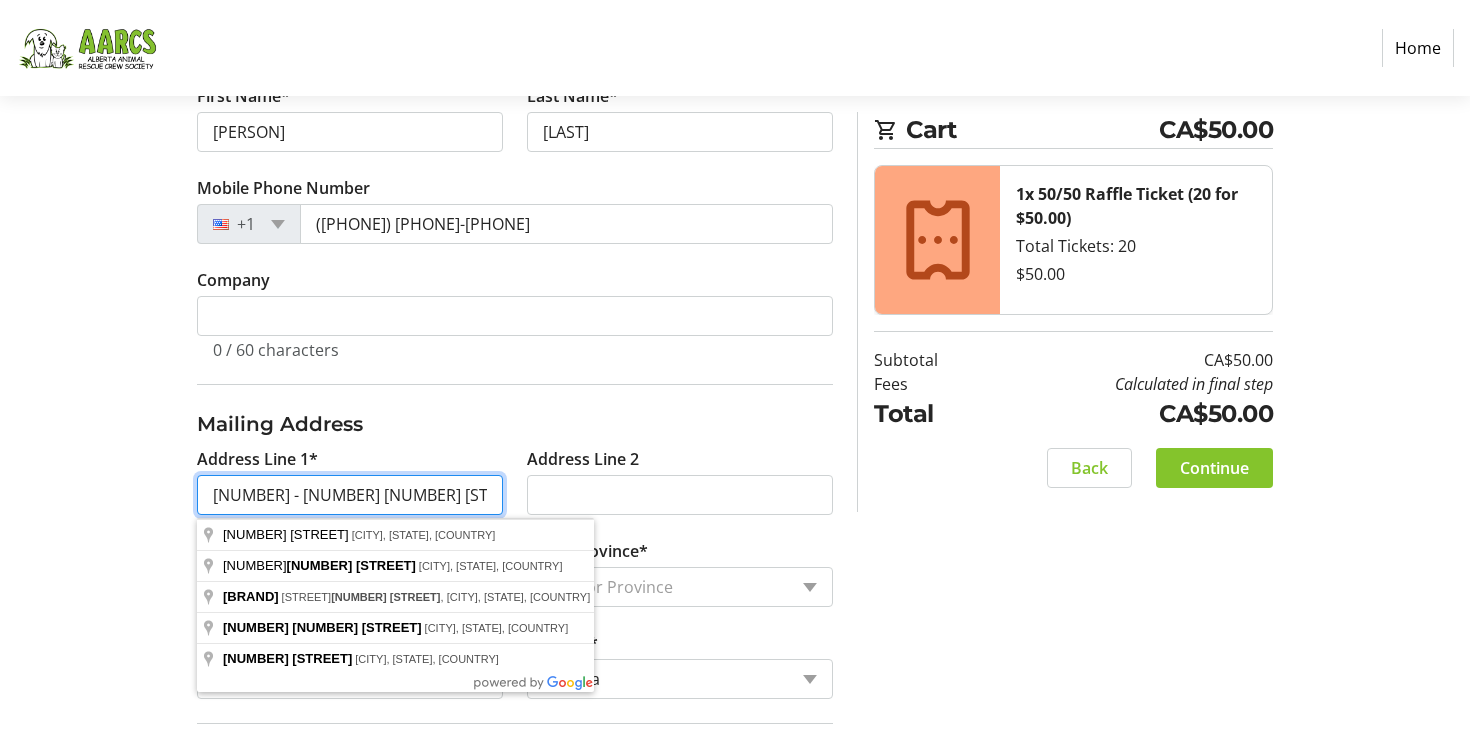 type on "[NUMBER] - [NUMBER] [NUMBER] [STREET]" 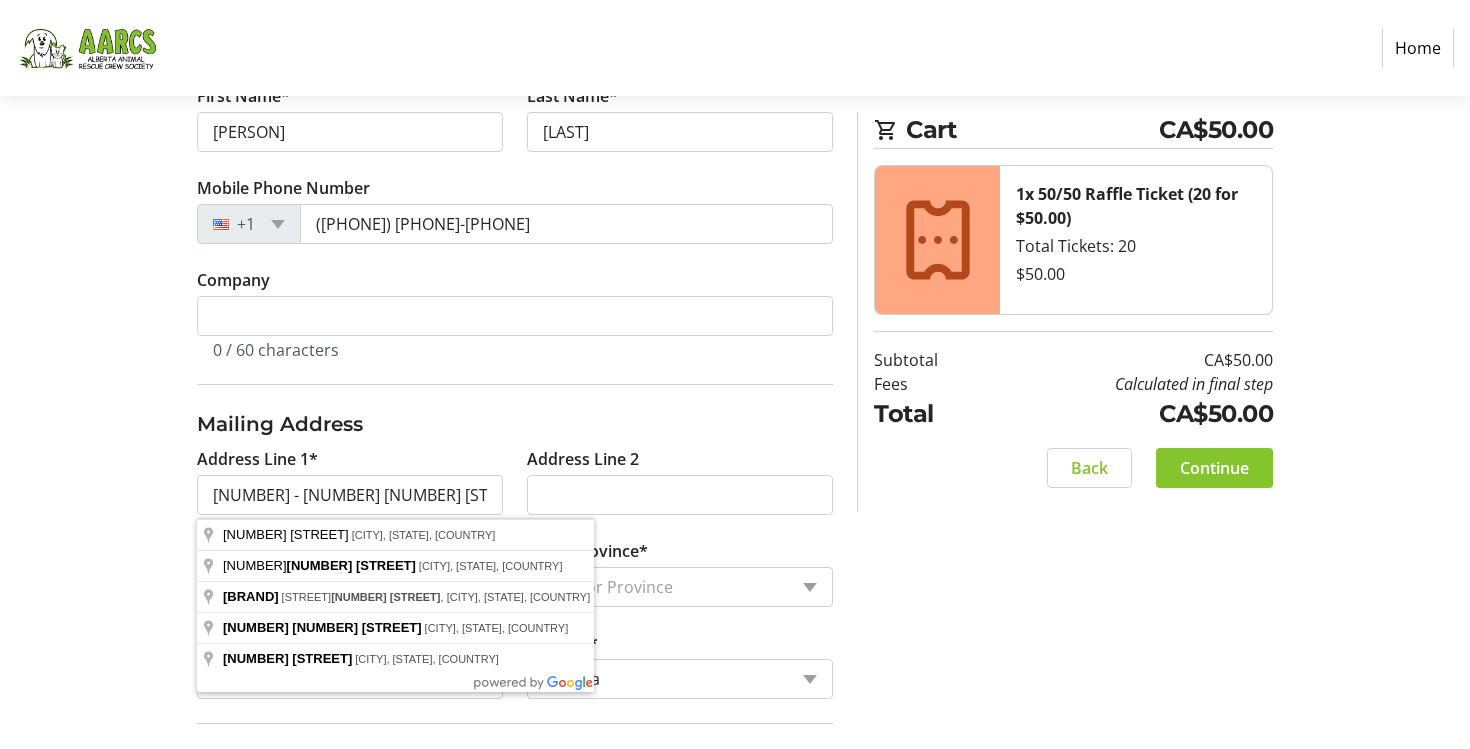 click on "Mailing Address" 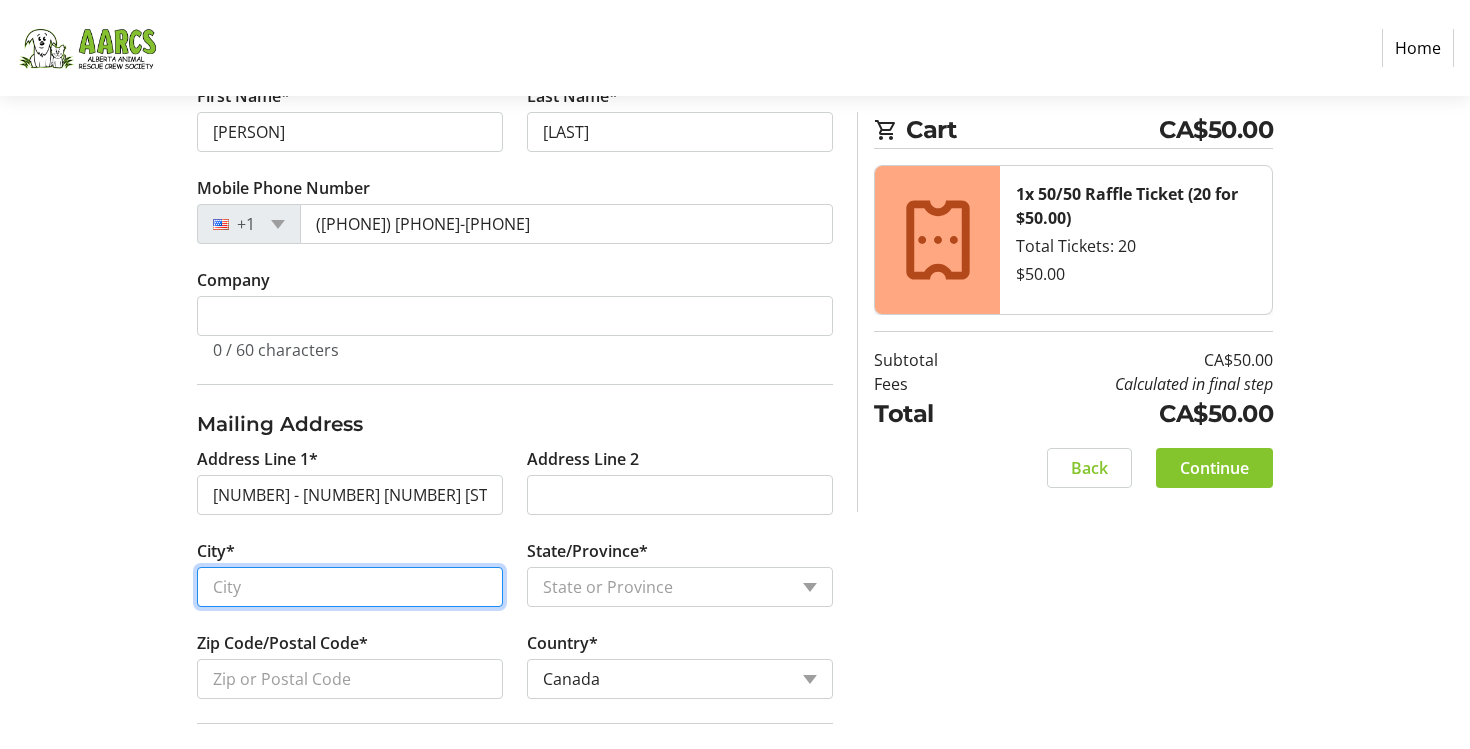 type on "X" 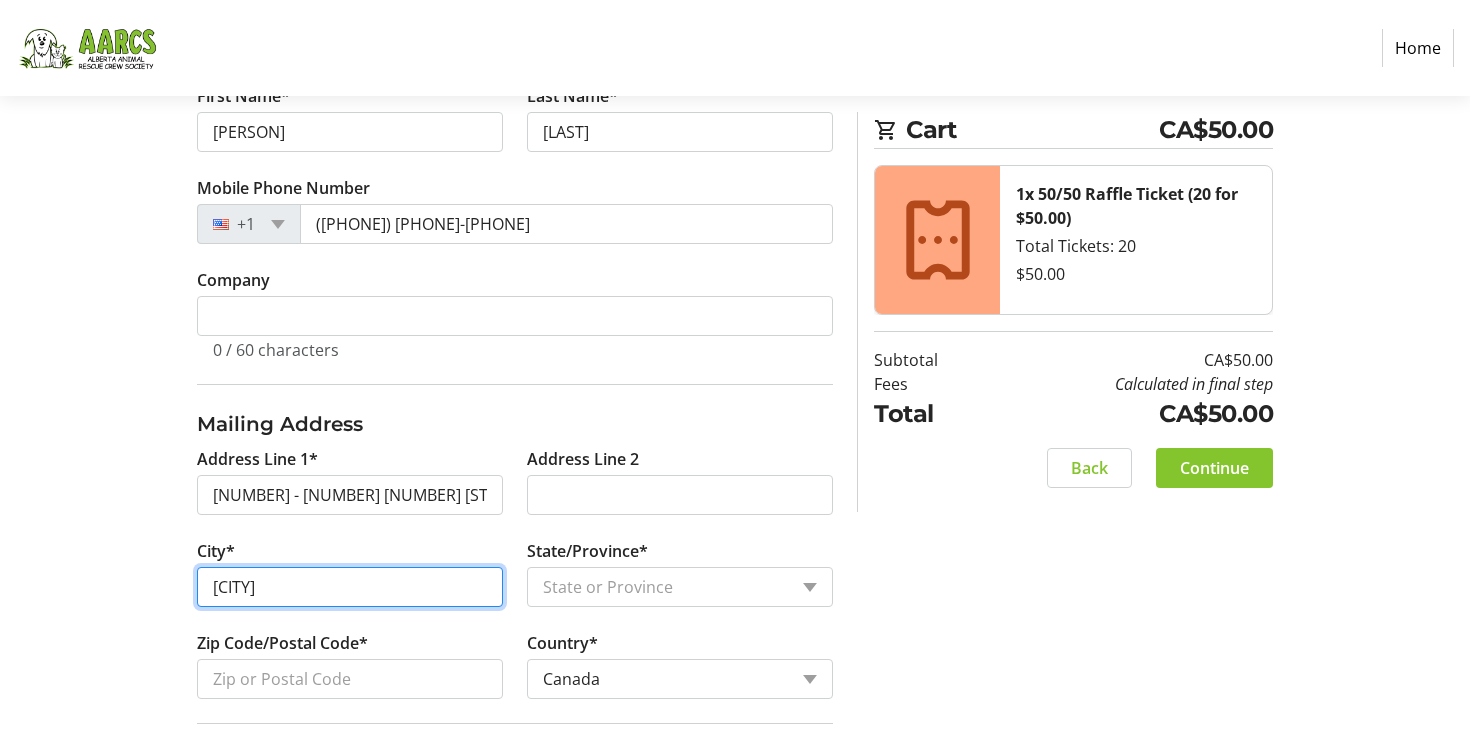 type on "[CITY]" 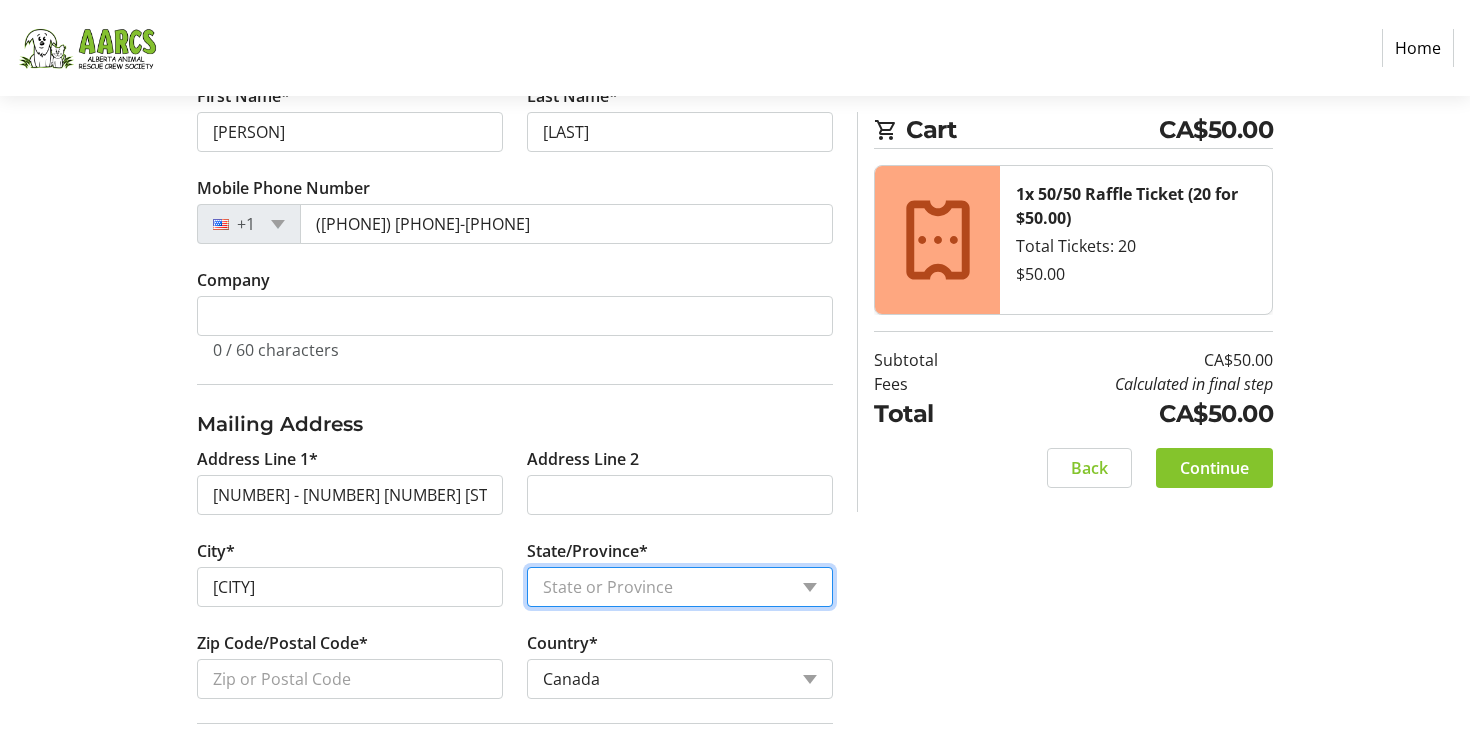 select on "AB" 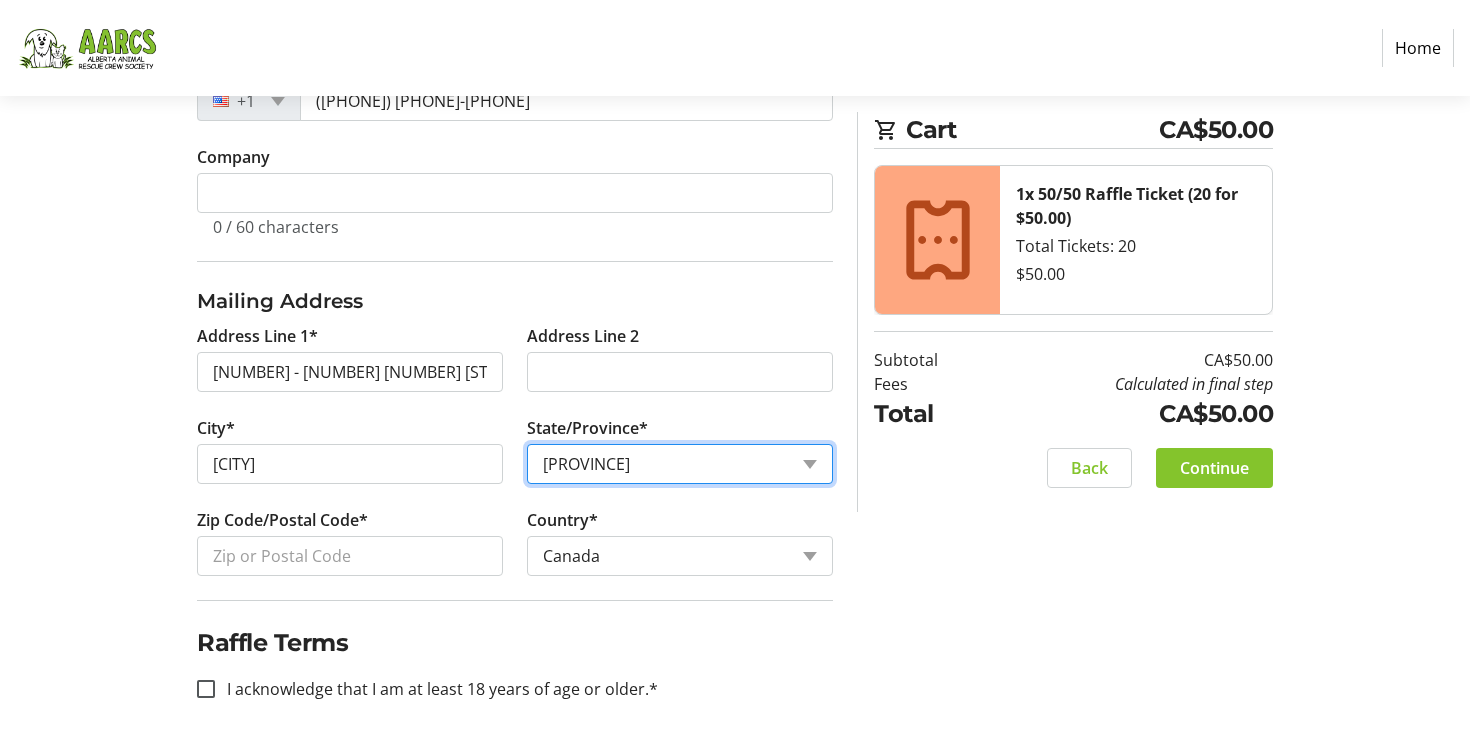 scroll, scrollTop: 637, scrollLeft: 0, axis: vertical 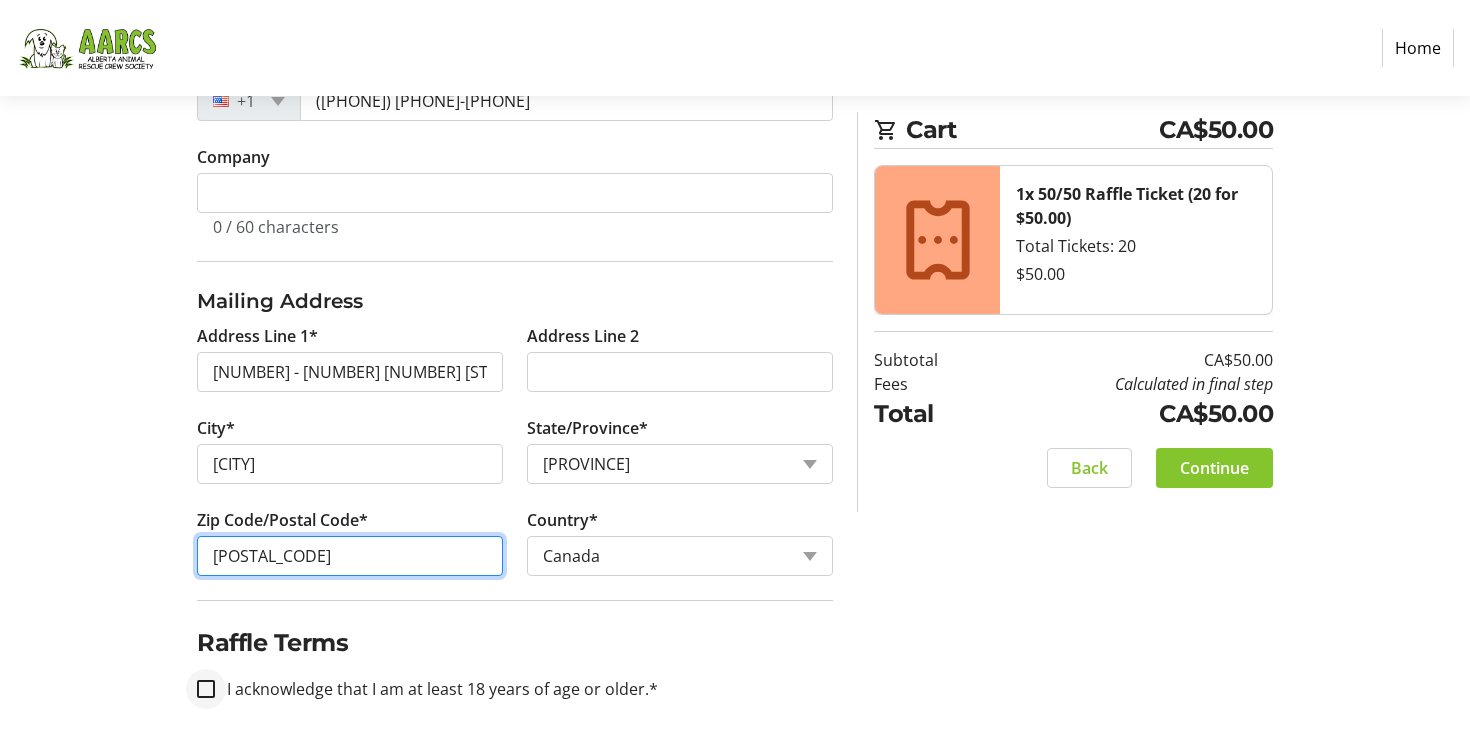 type on "[POSTAL_CODE]" 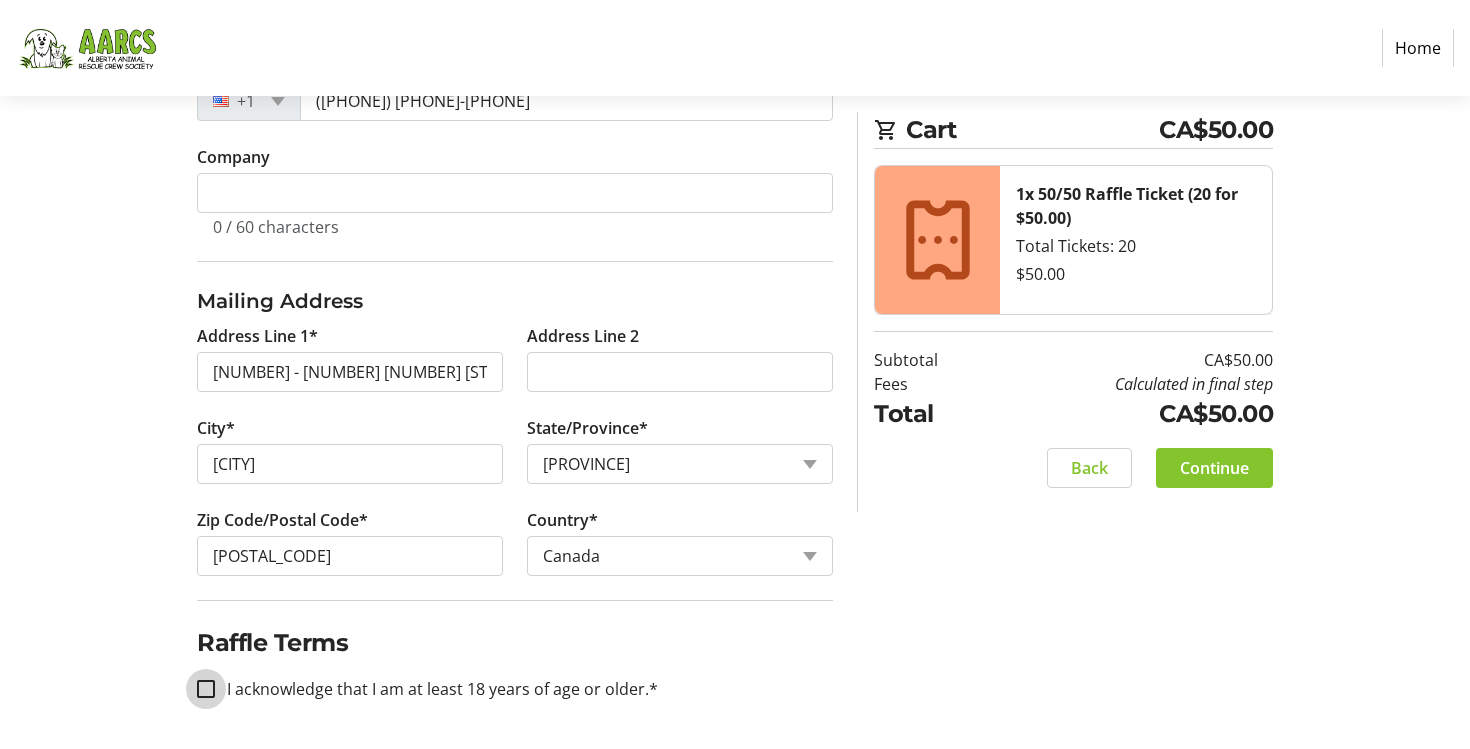 click on "I acknowledge that I am at least 18 years of age or older.*" at bounding box center [206, 689] 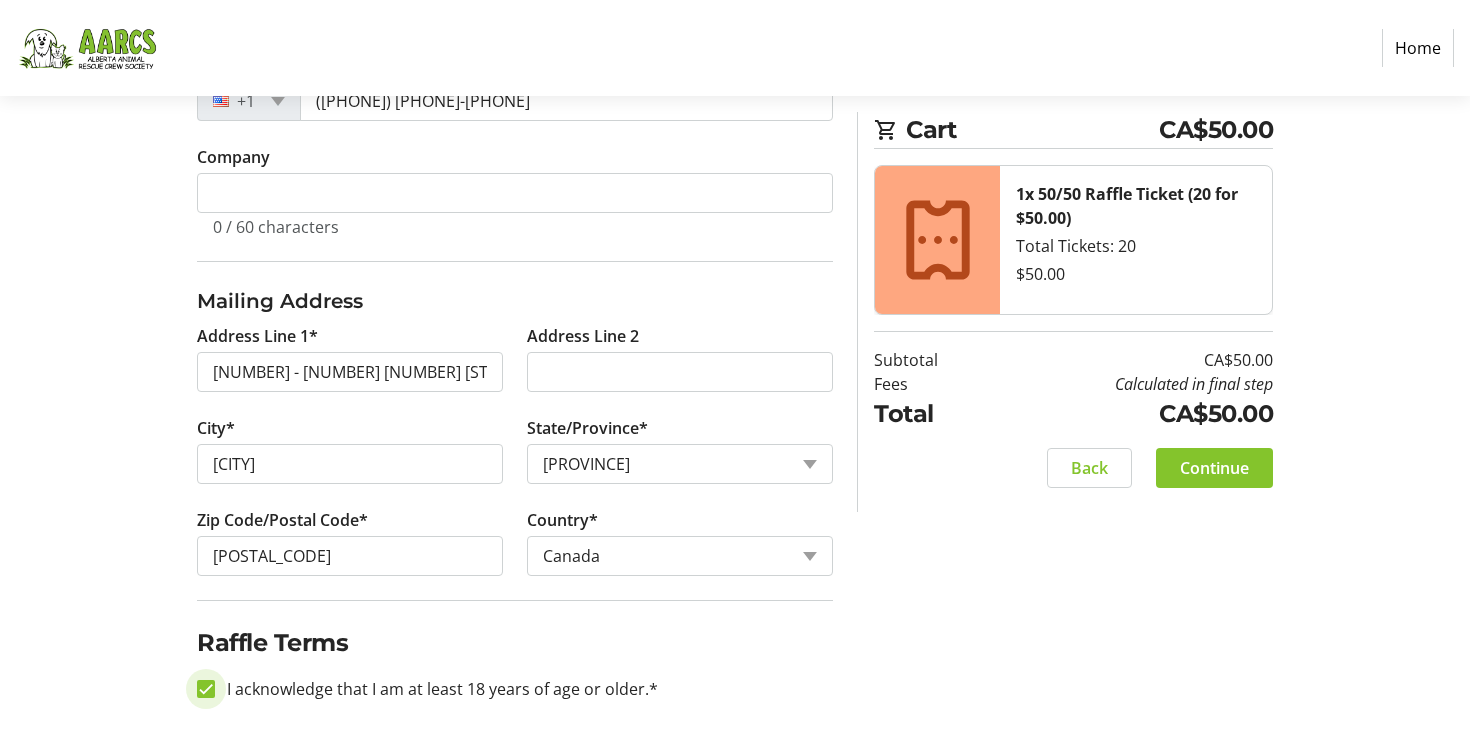checkbox on "true" 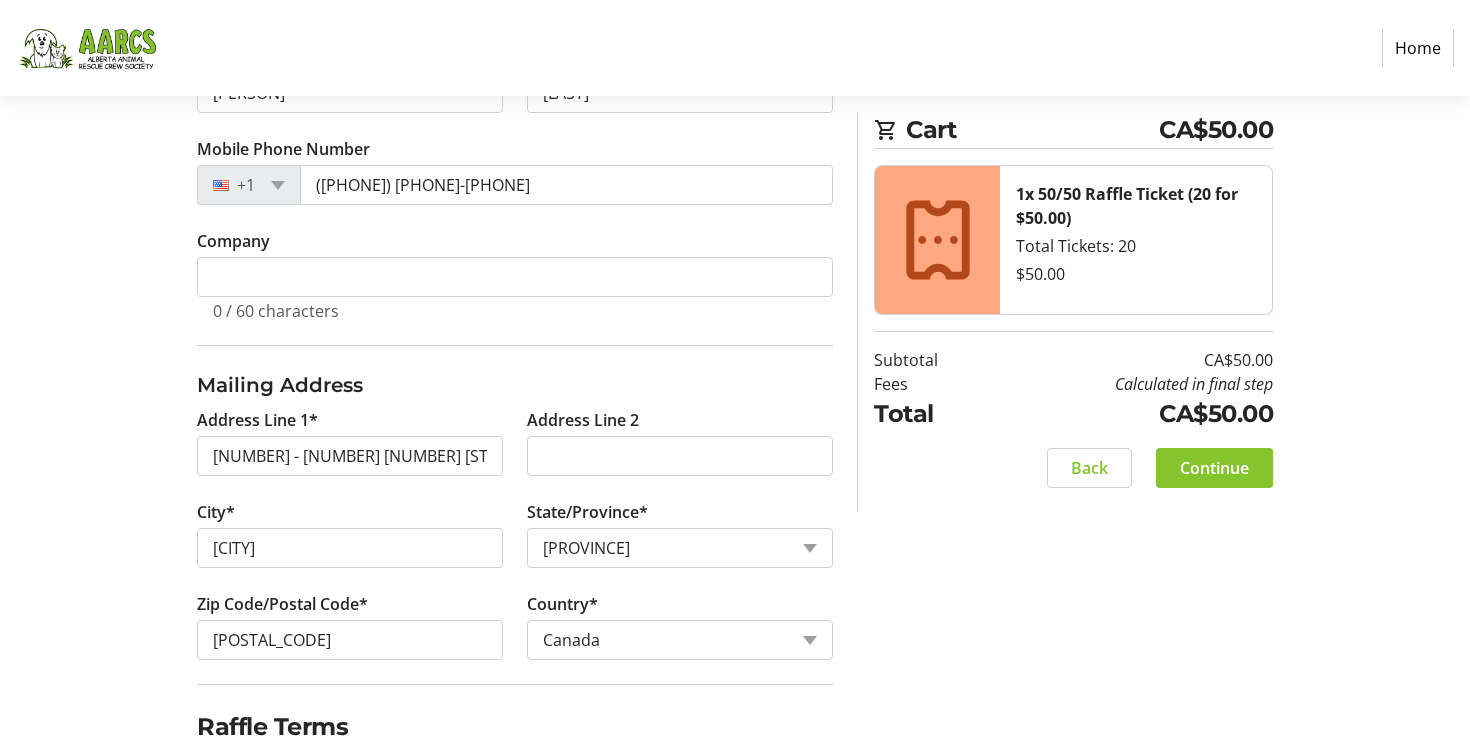scroll, scrollTop: 637, scrollLeft: 0, axis: vertical 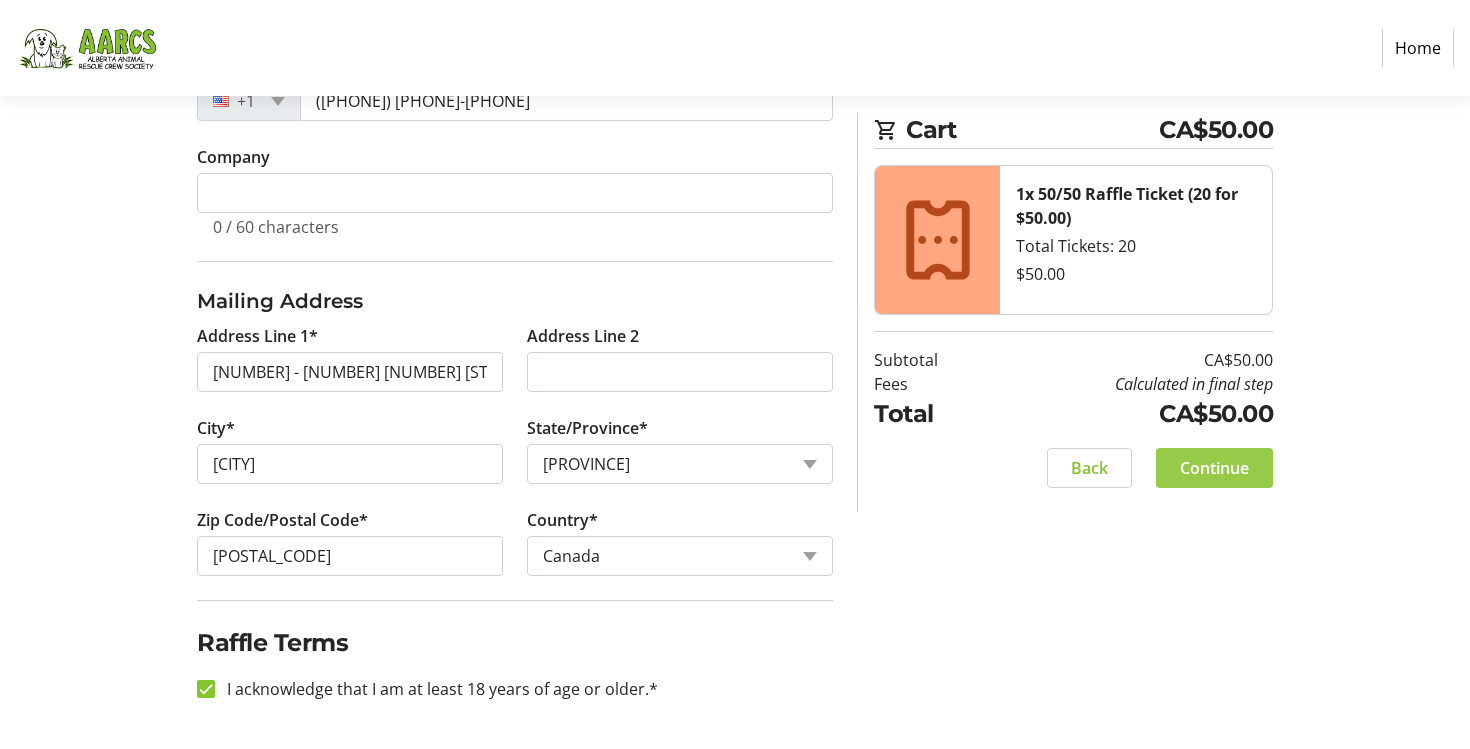 click on "Continue" 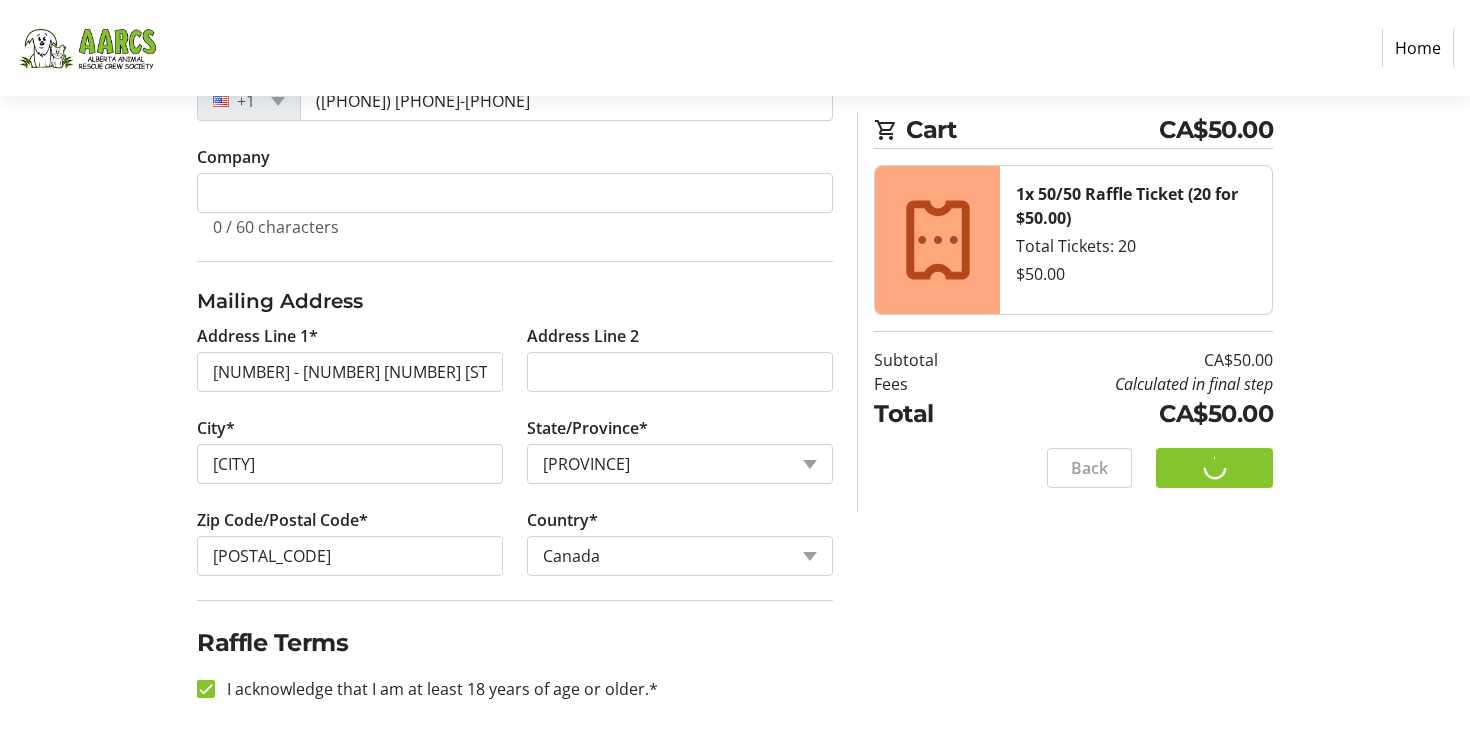 scroll, scrollTop: 0, scrollLeft: 0, axis: both 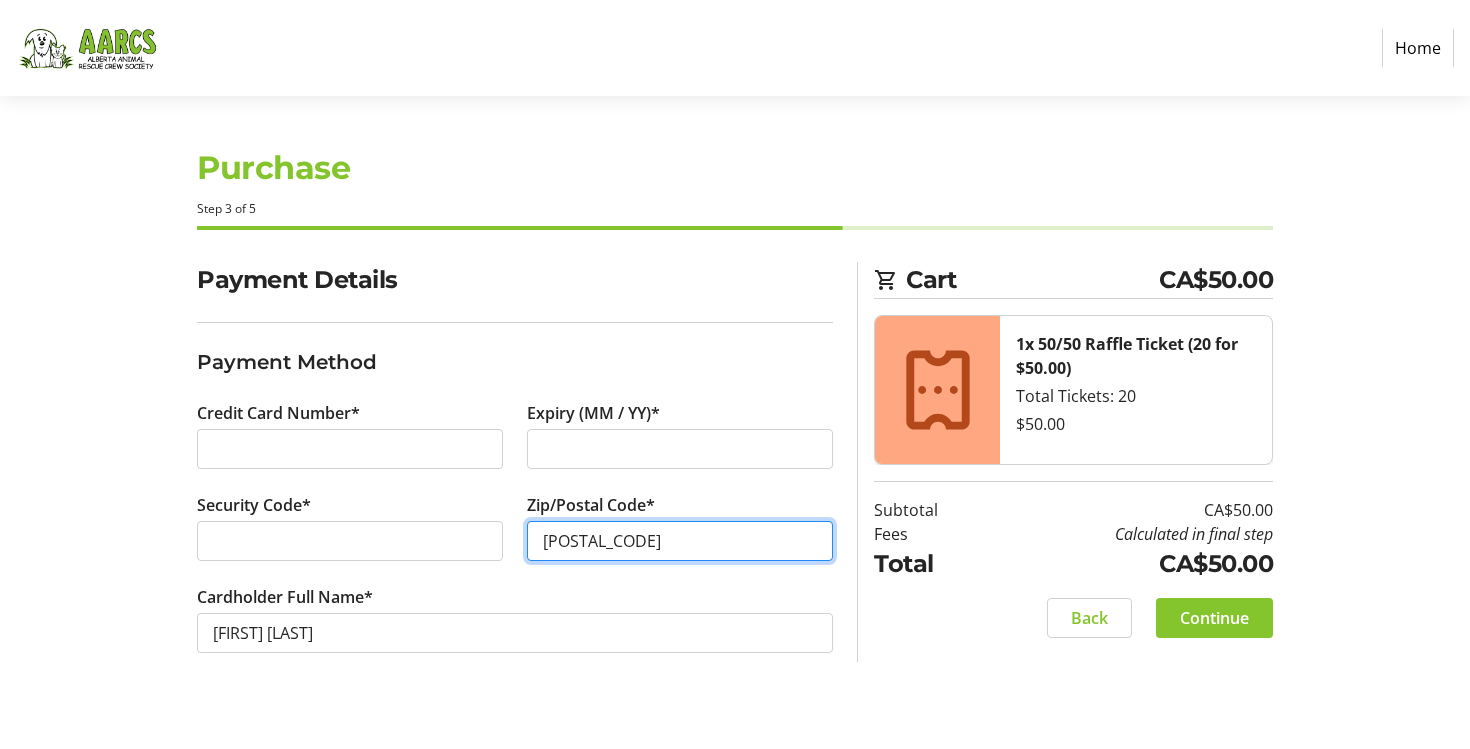 type on "[POSTAL_CODE]" 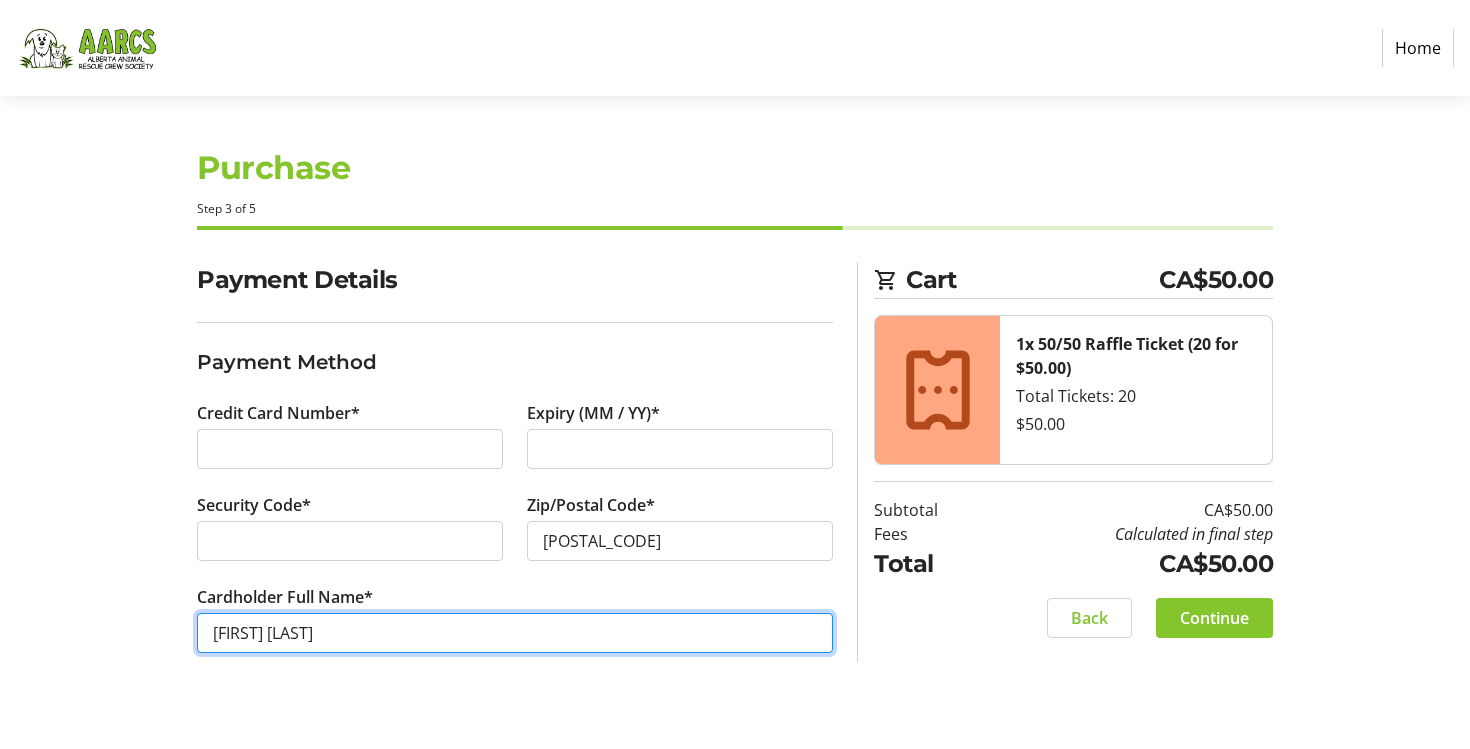 click on "[FIRST] [LAST]" at bounding box center (515, 633) 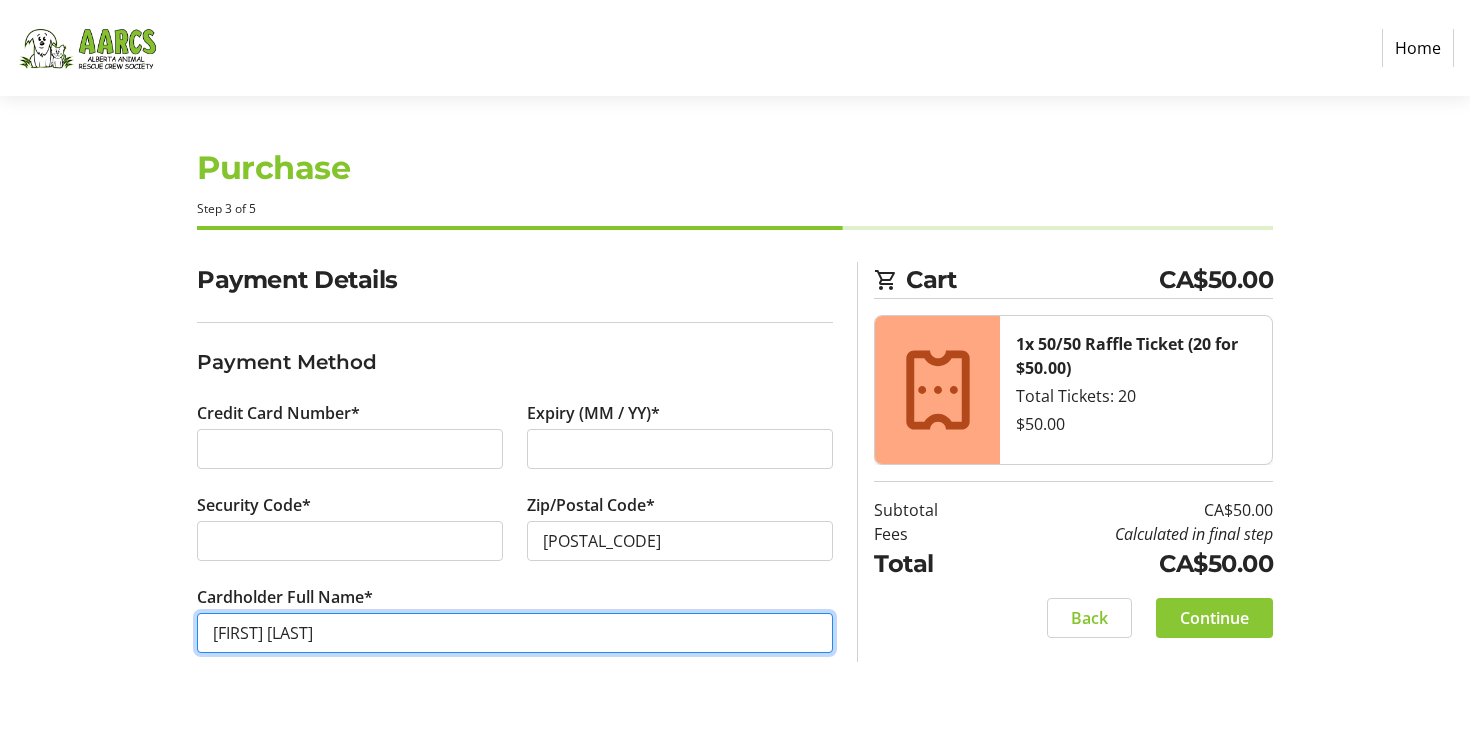 type on "[FIRST] [LAST]" 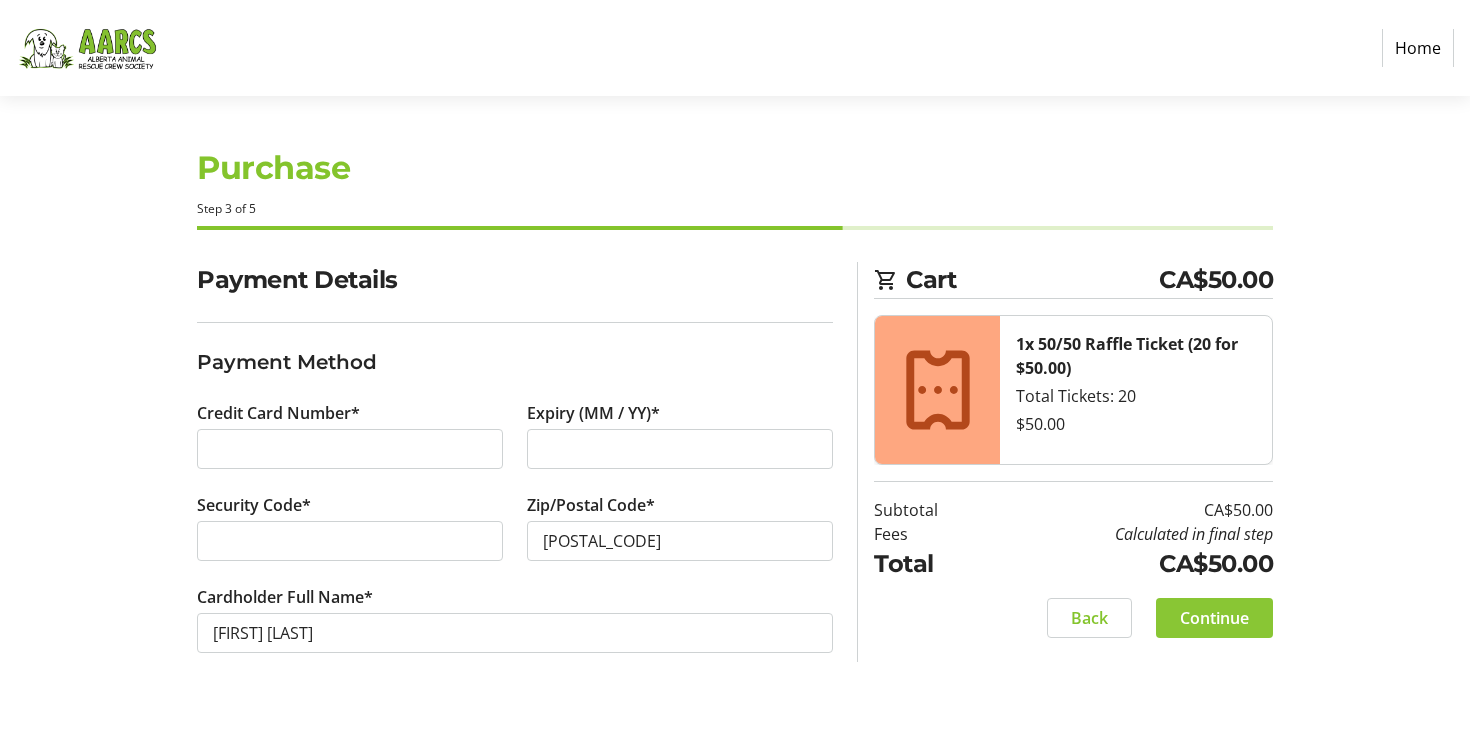 click on "Continue" 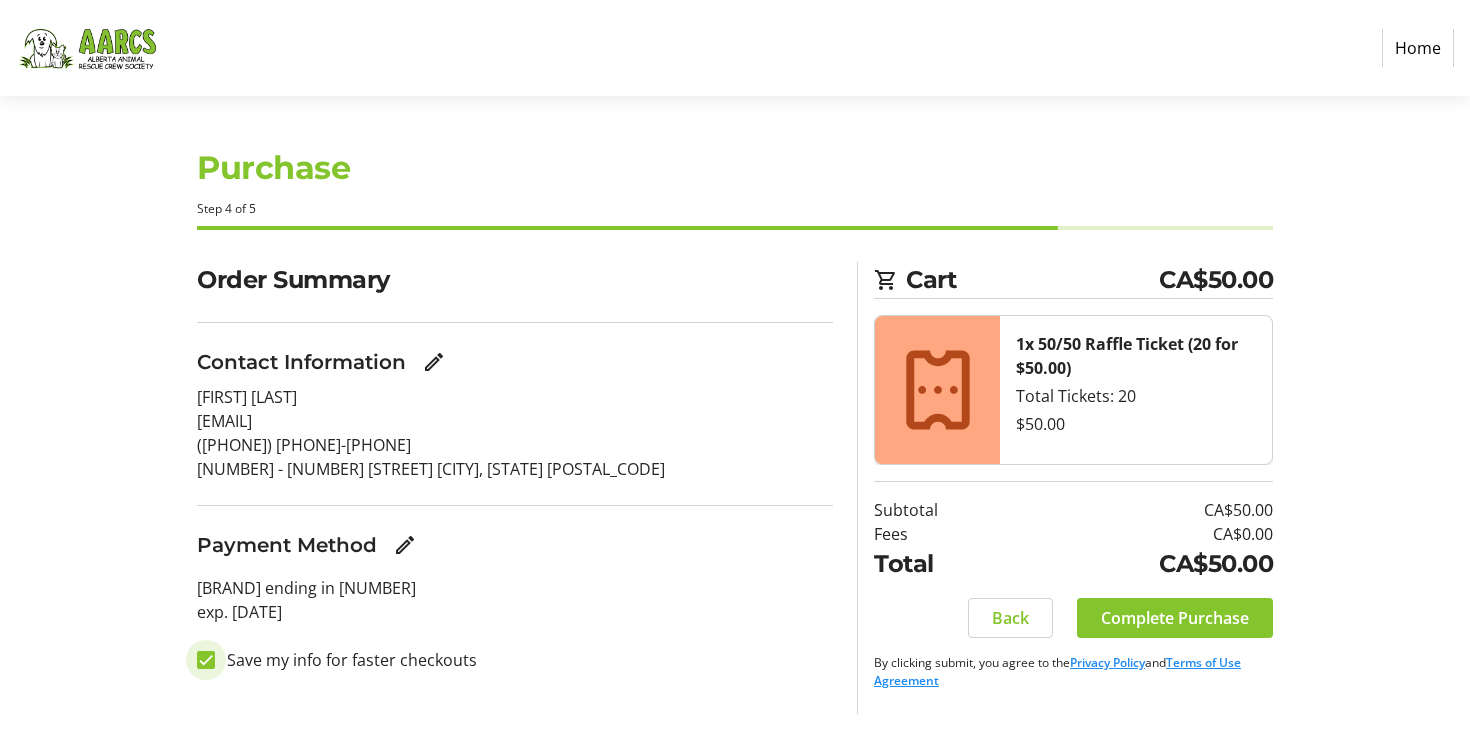 click on "Save my info for faster checkouts" at bounding box center [206, 660] 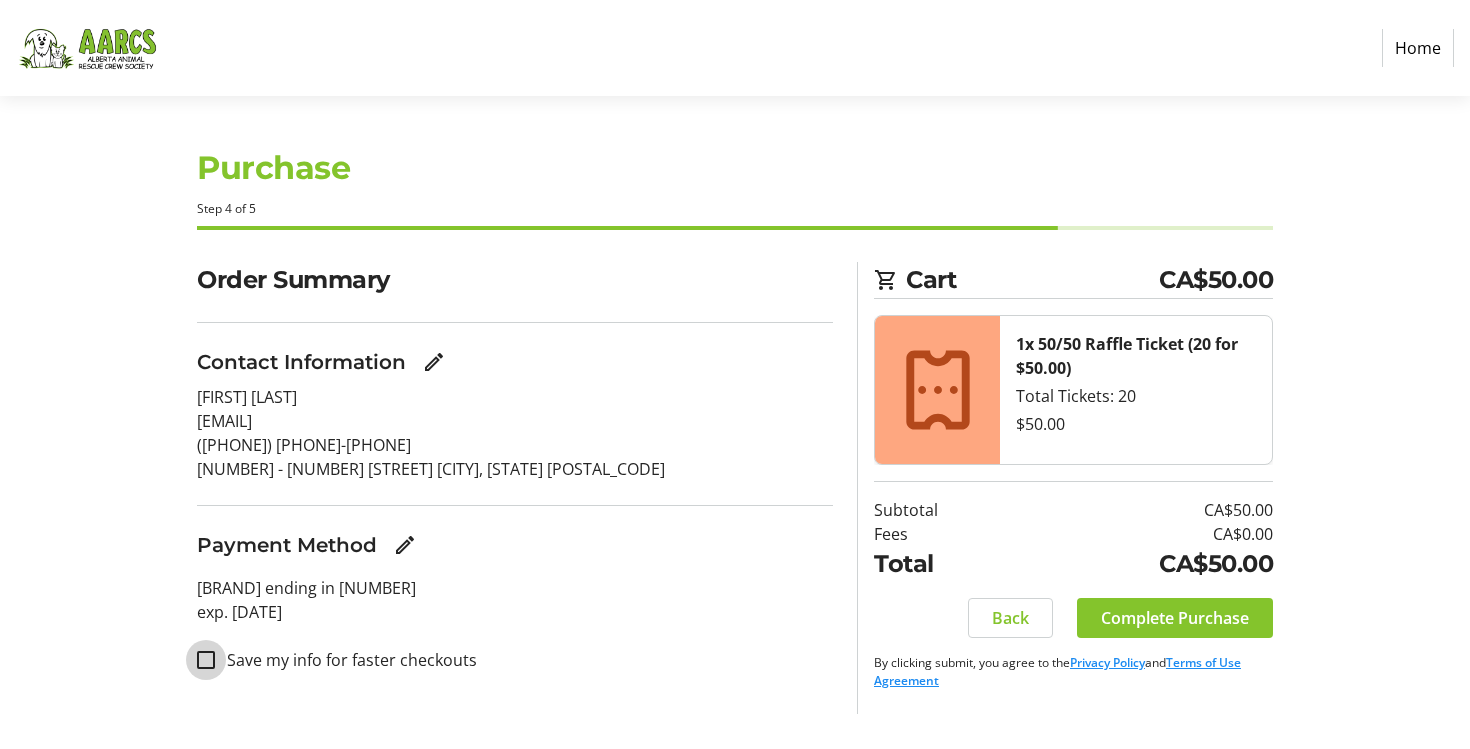 checkbox on "false" 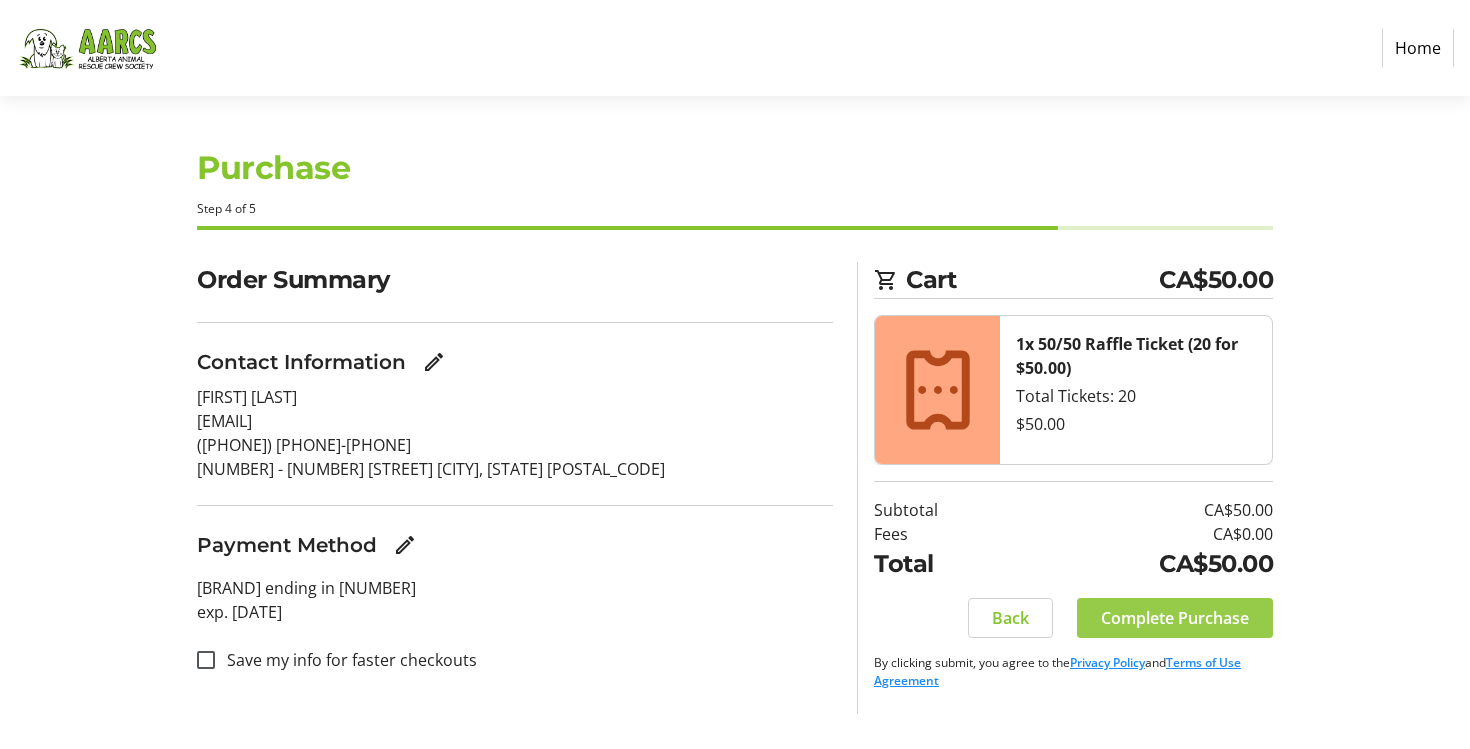 click on "Complete Purchase" 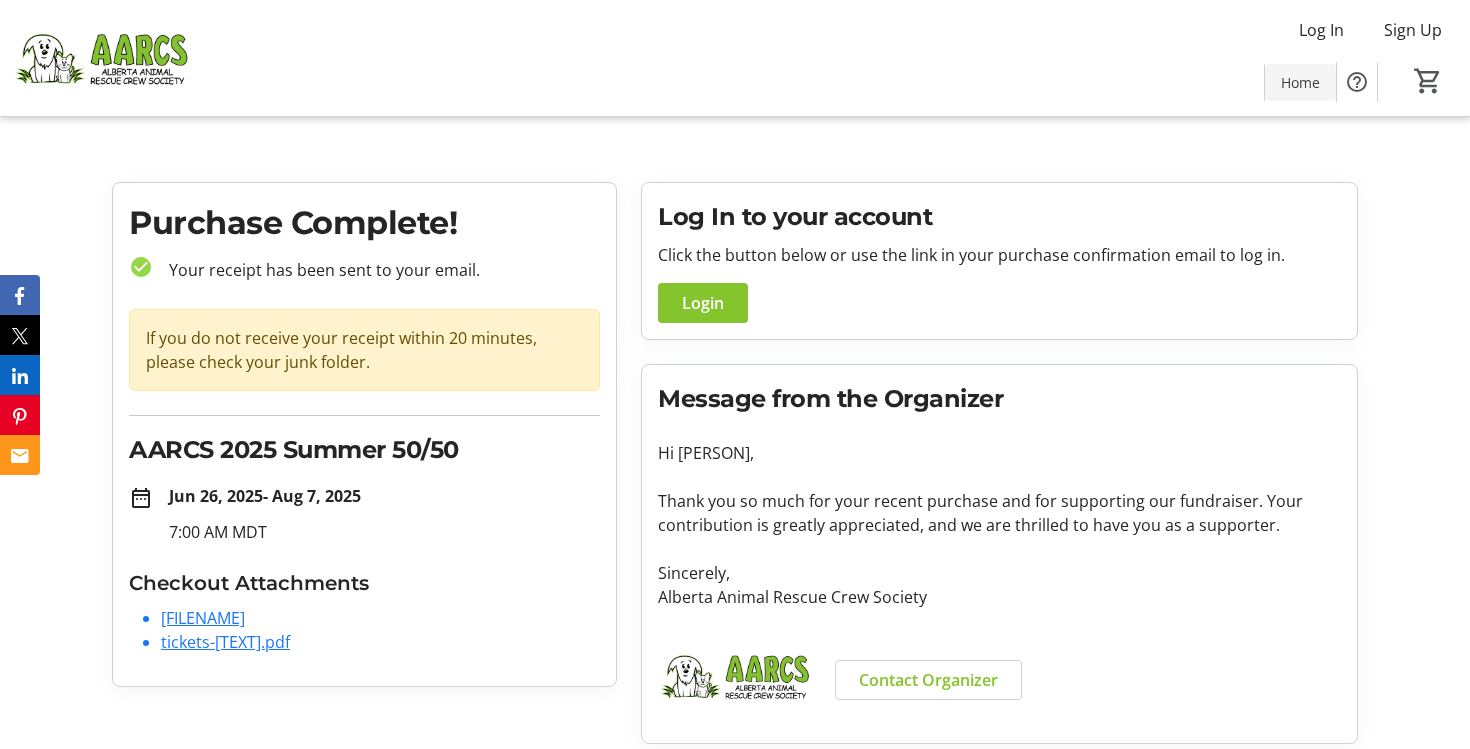 scroll, scrollTop: 0, scrollLeft: 0, axis: both 